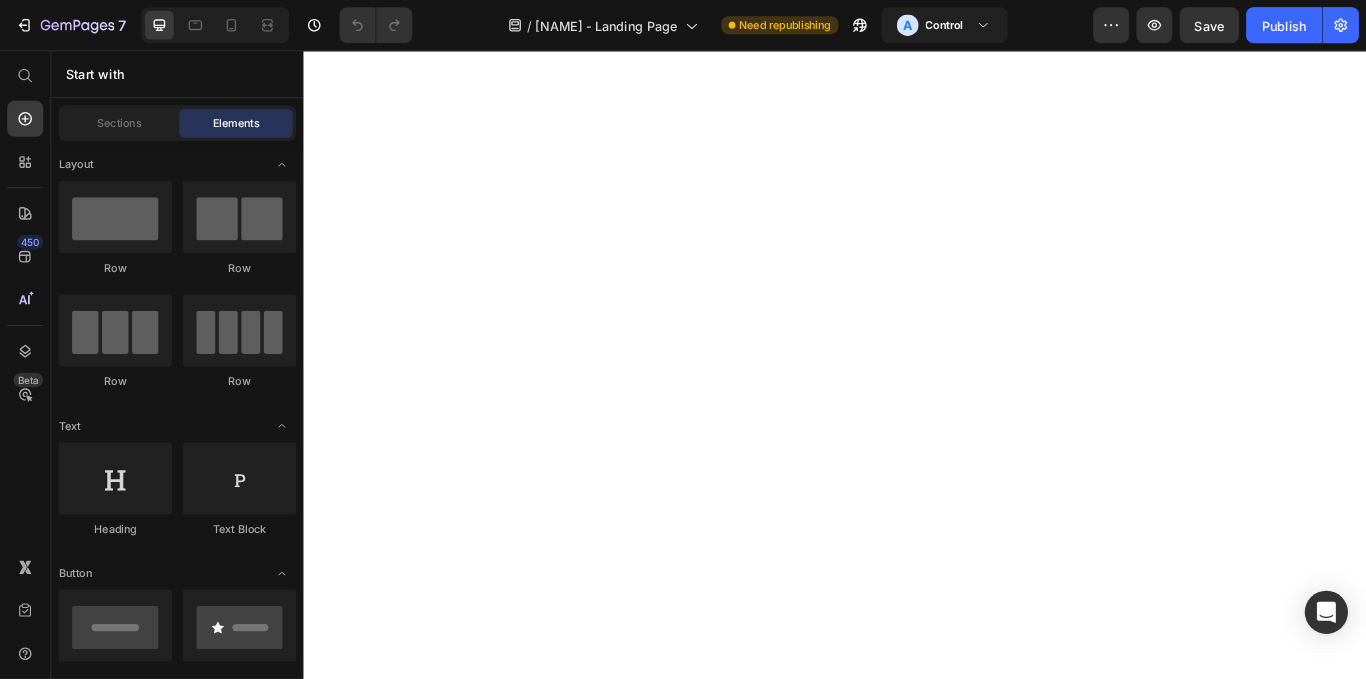 scroll, scrollTop: 0, scrollLeft: 0, axis: both 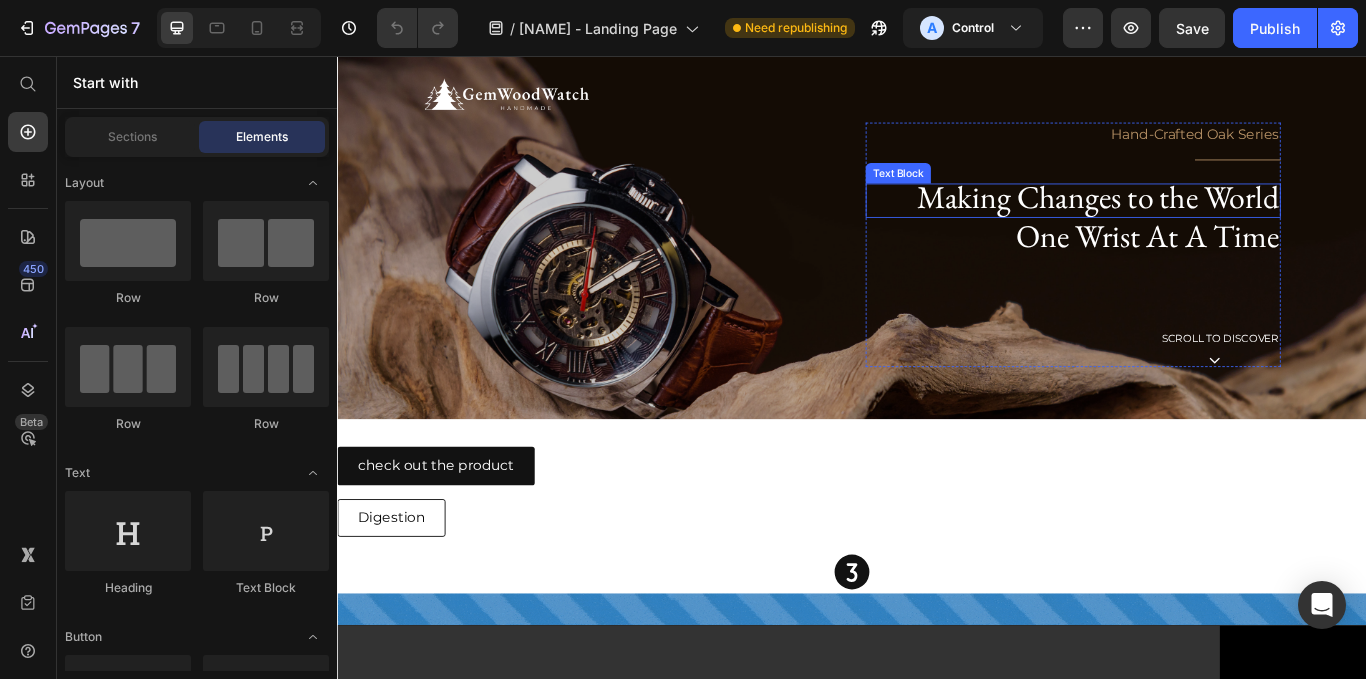 click on "Making Changes to the World" at bounding box center [1224, 221] 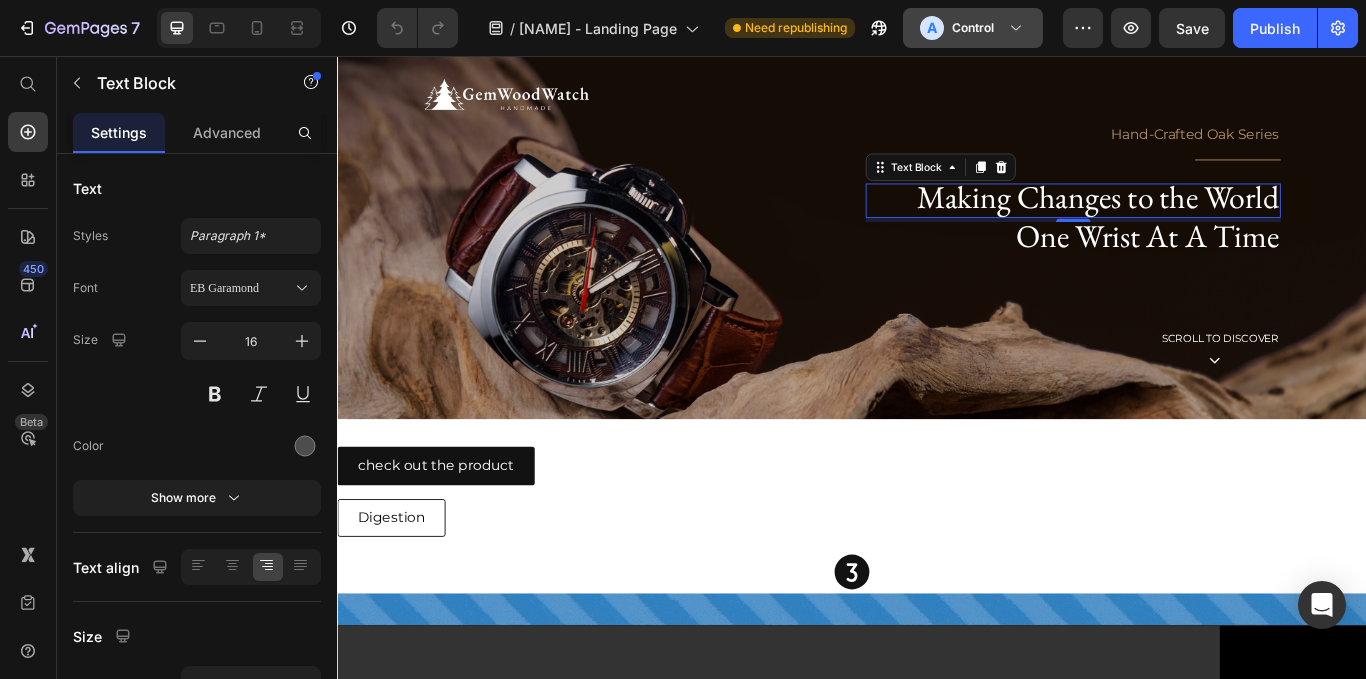 click on "A Control" at bounding box center (961, 28) 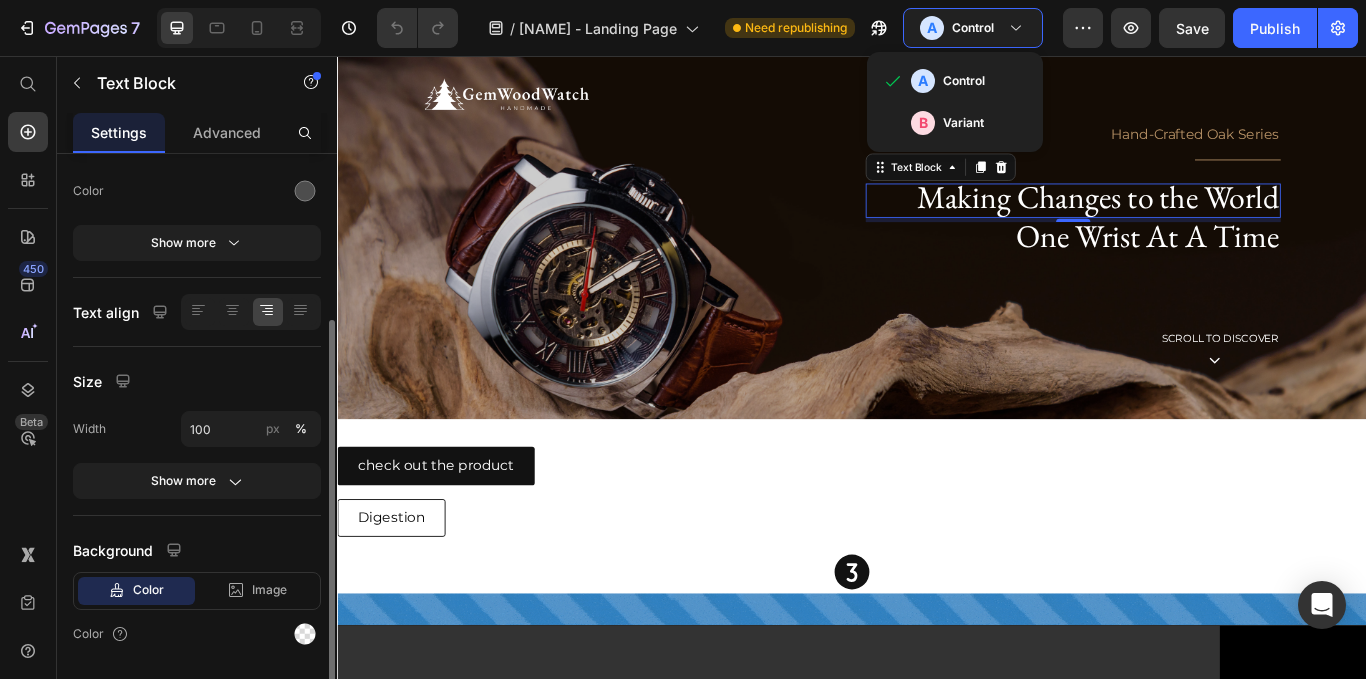 scroll, scrollTop: 313, scrollLeft: 0, axis: vertical 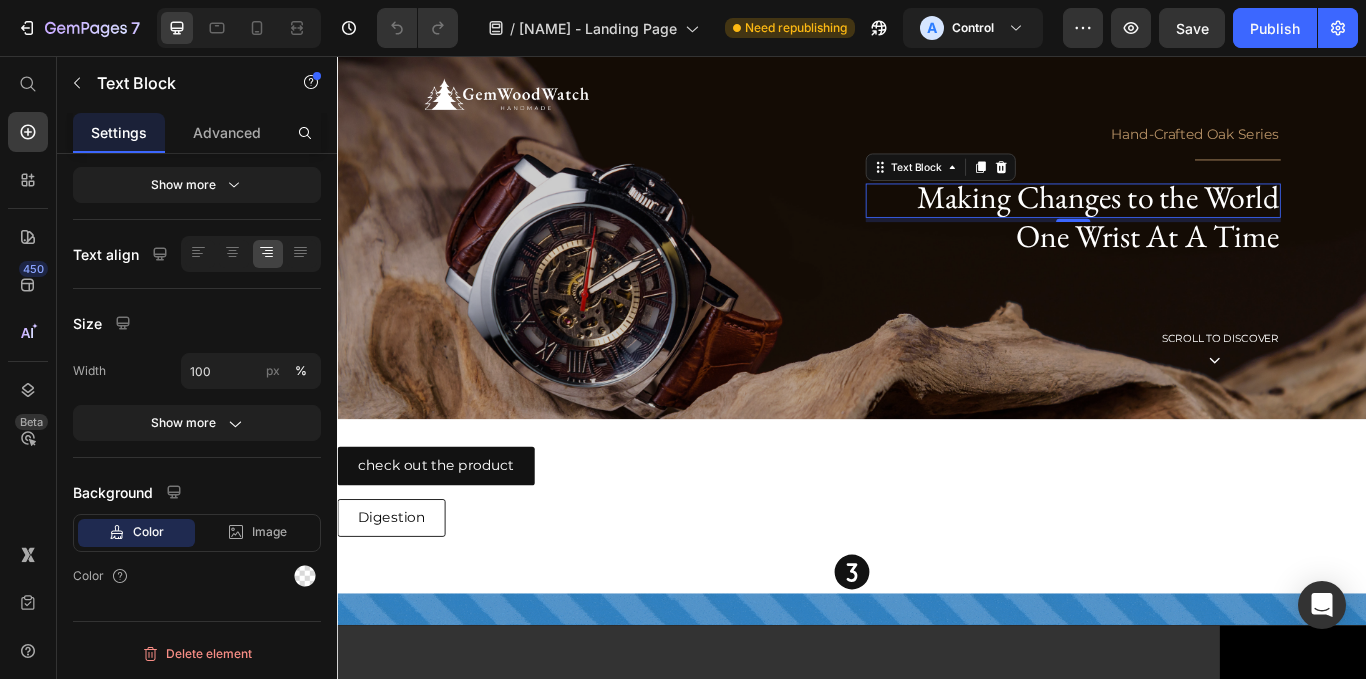 click on "/  Abraham- Landing Page Need republishing A Control" 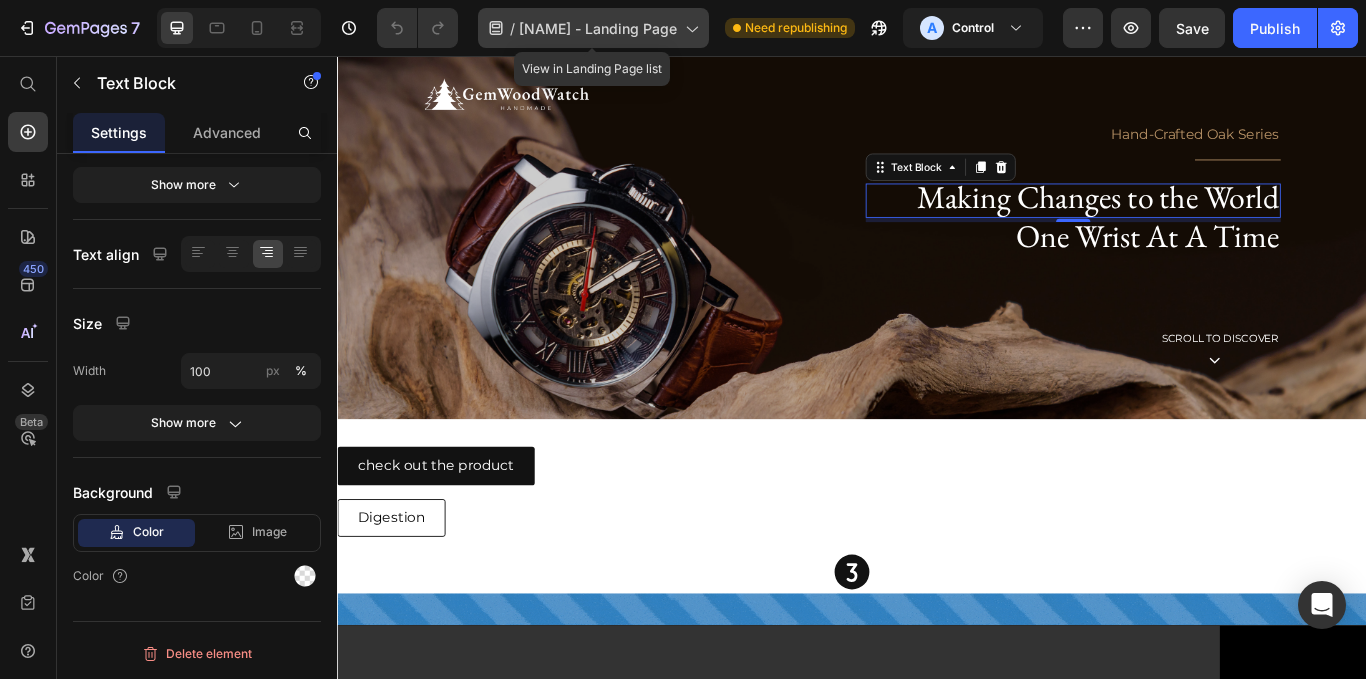 click on "[FIRST]- Landing Page" at bounding box center (598, 28) 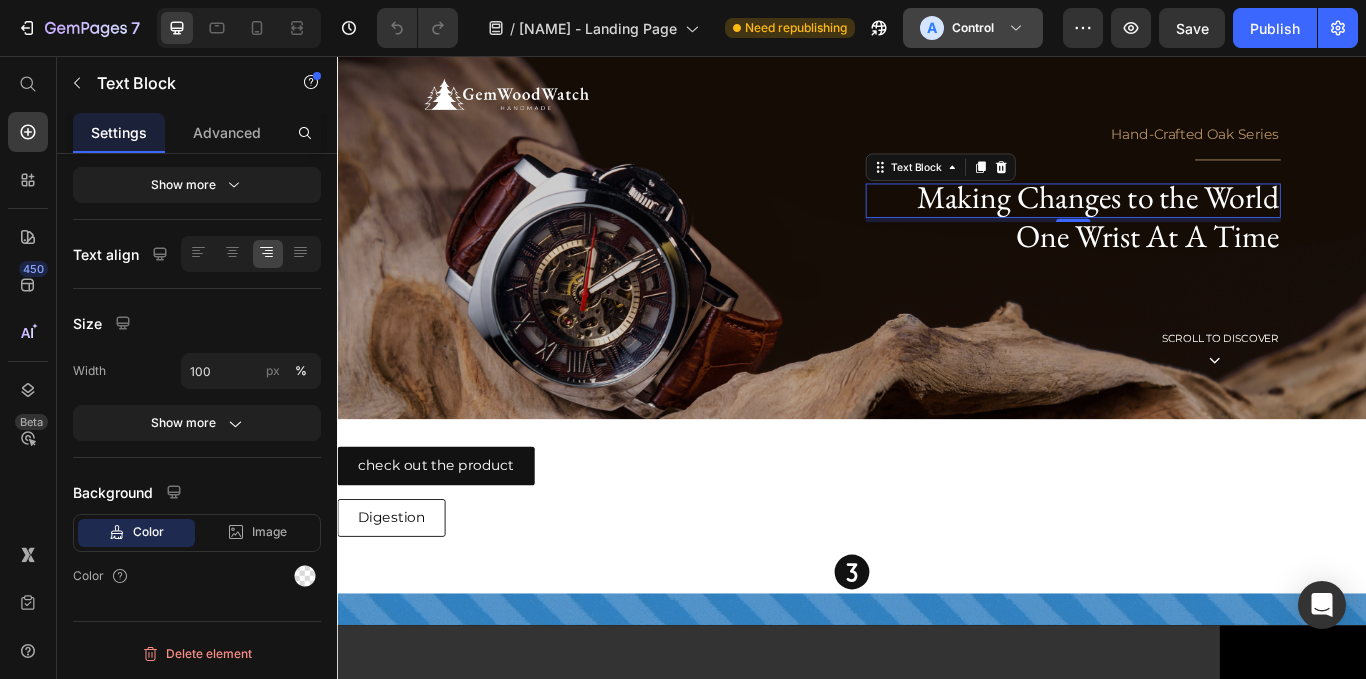 click on "A Control" at bounding box center [973, 28] 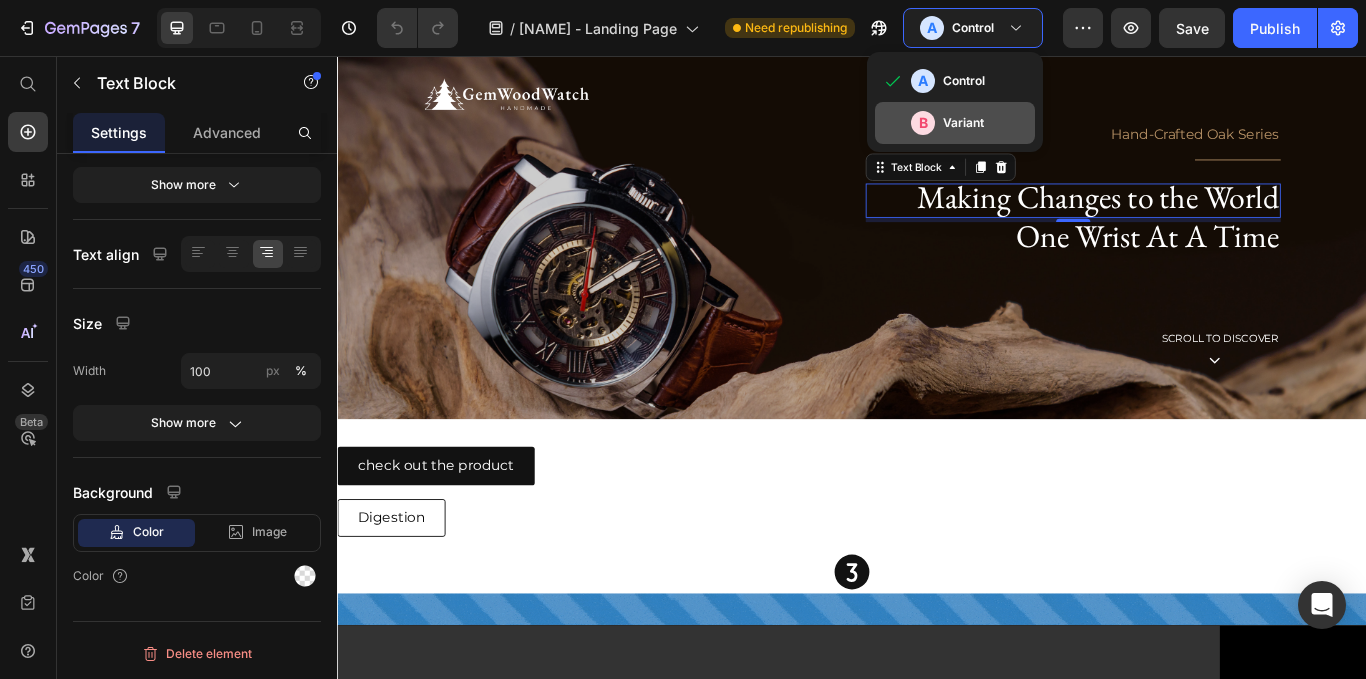 click on "Variant" 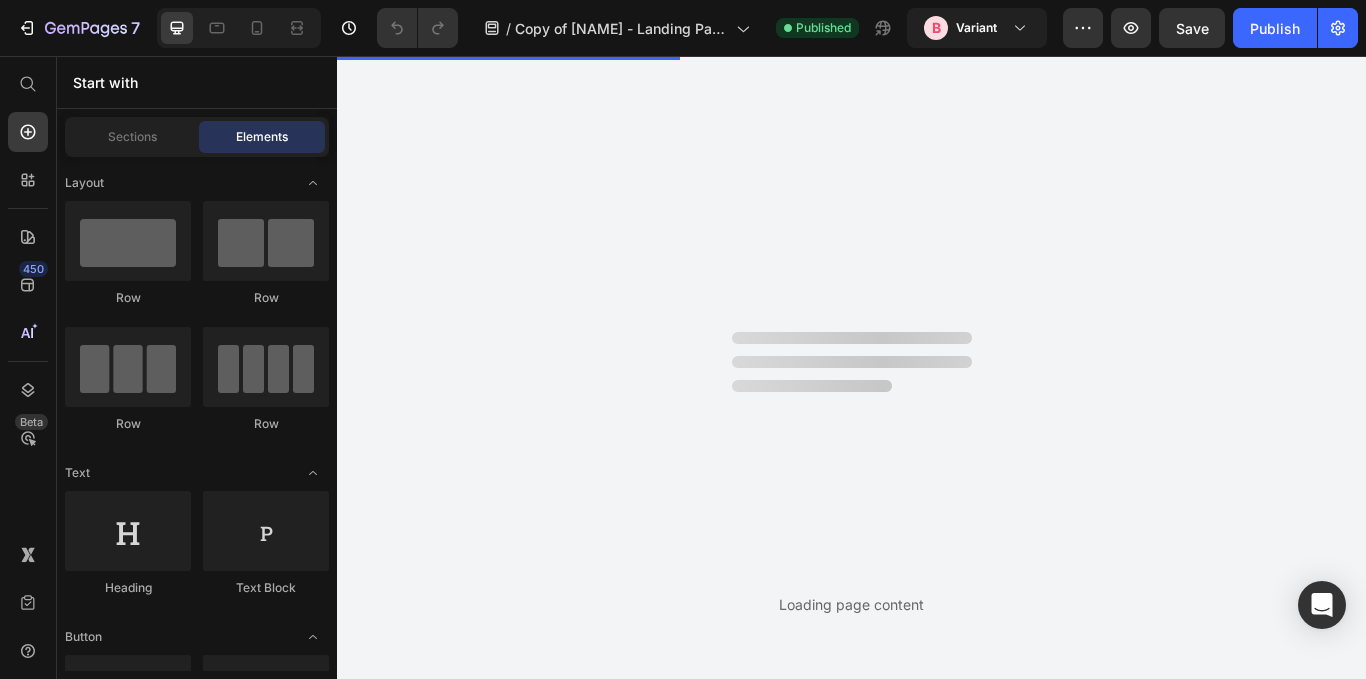 scroll, scrollTop: 0, scrollLeft: 0, axis: both 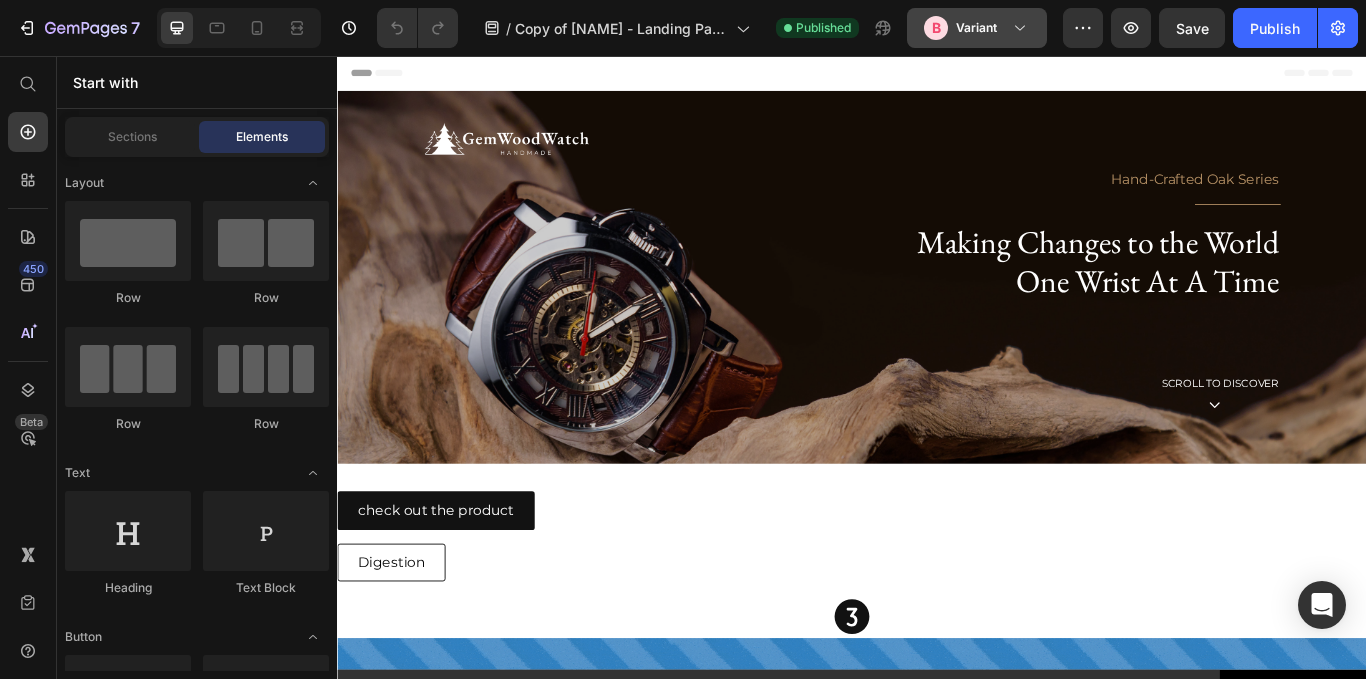 click on "B Variant" 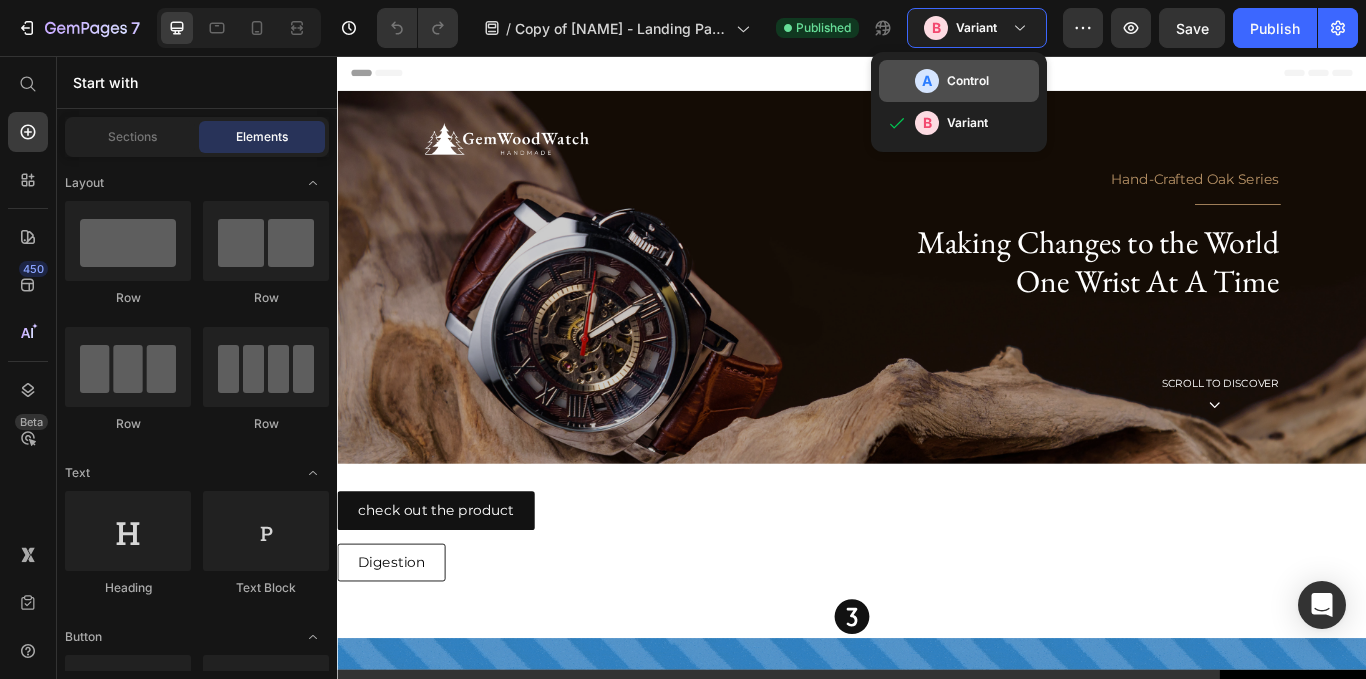 click on "A Control" 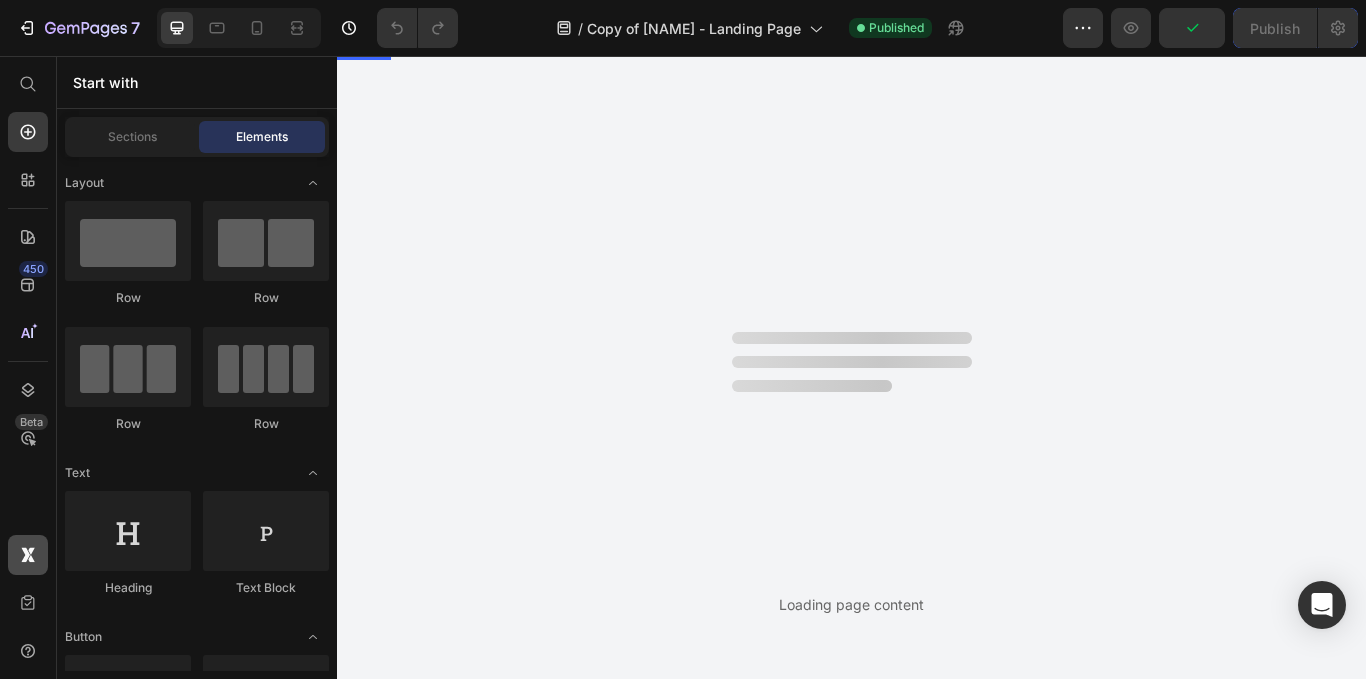 scroll, scrollTop: 0, scrollLeft: 0, axis: both 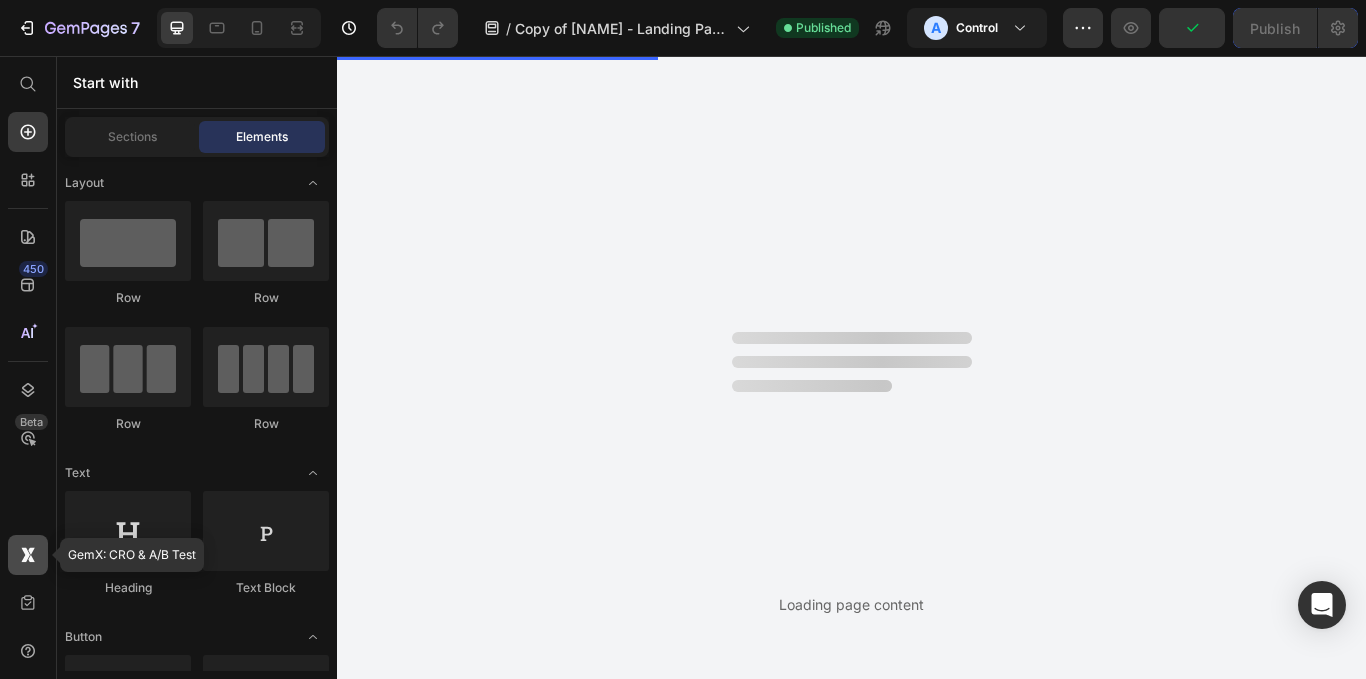 click 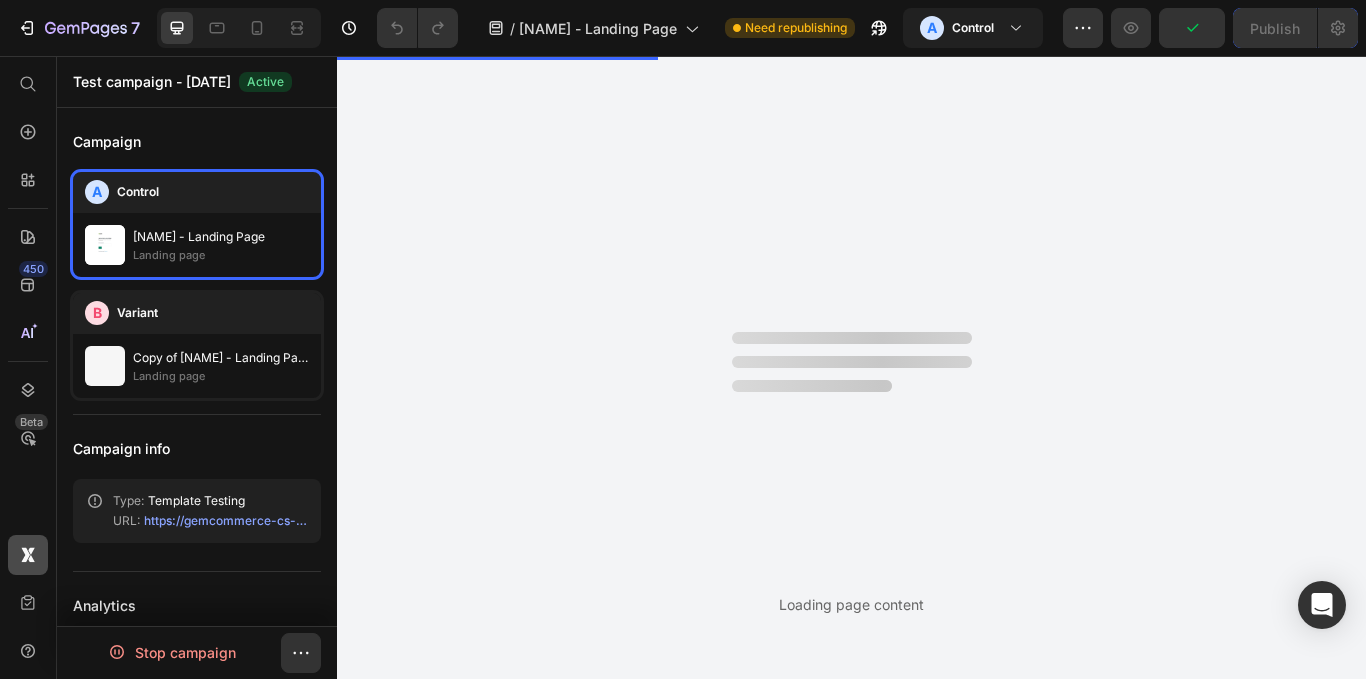 scroll, scrollTop: 0, scrollLeft: 0, axis: both 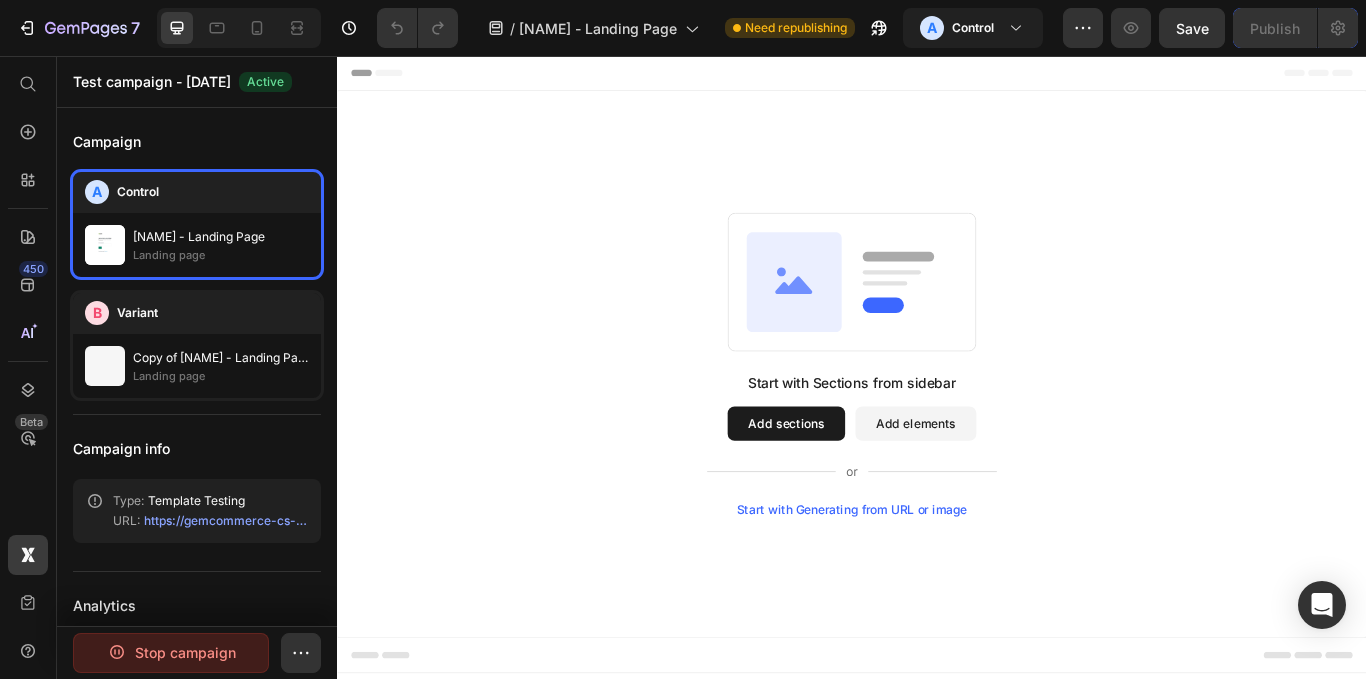 click on "Stop campaign" 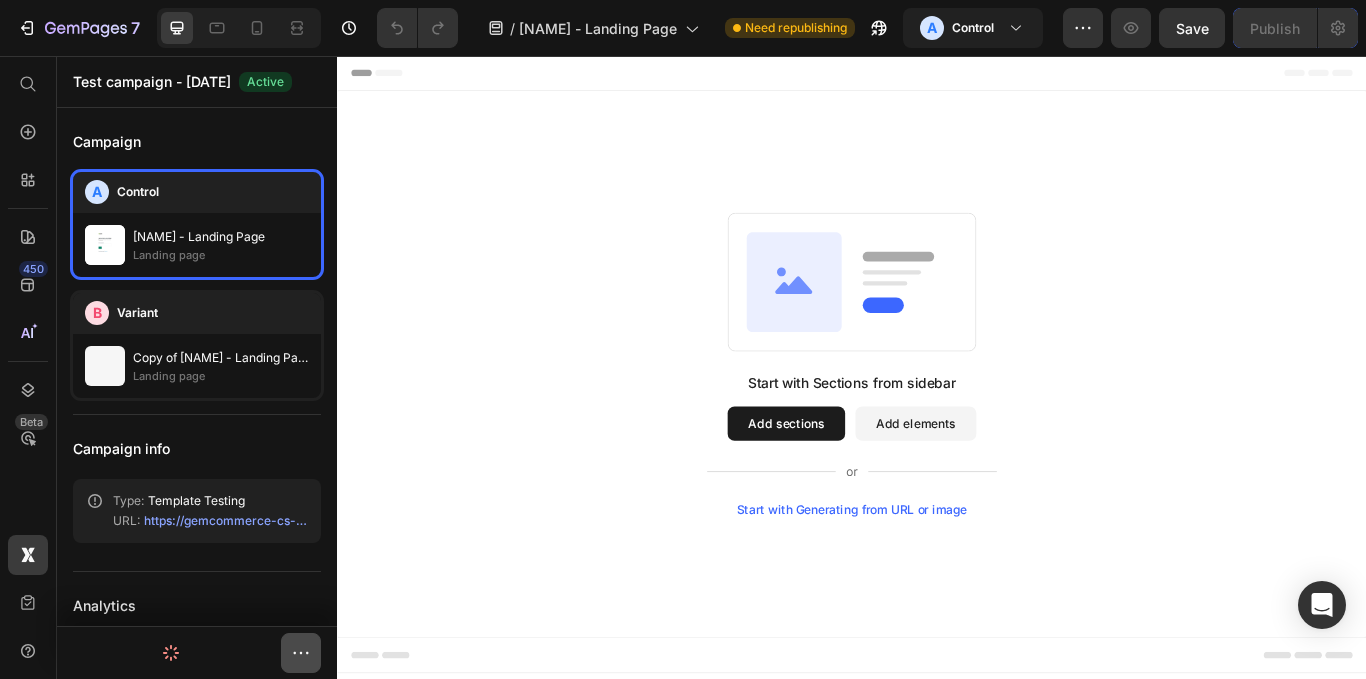 click 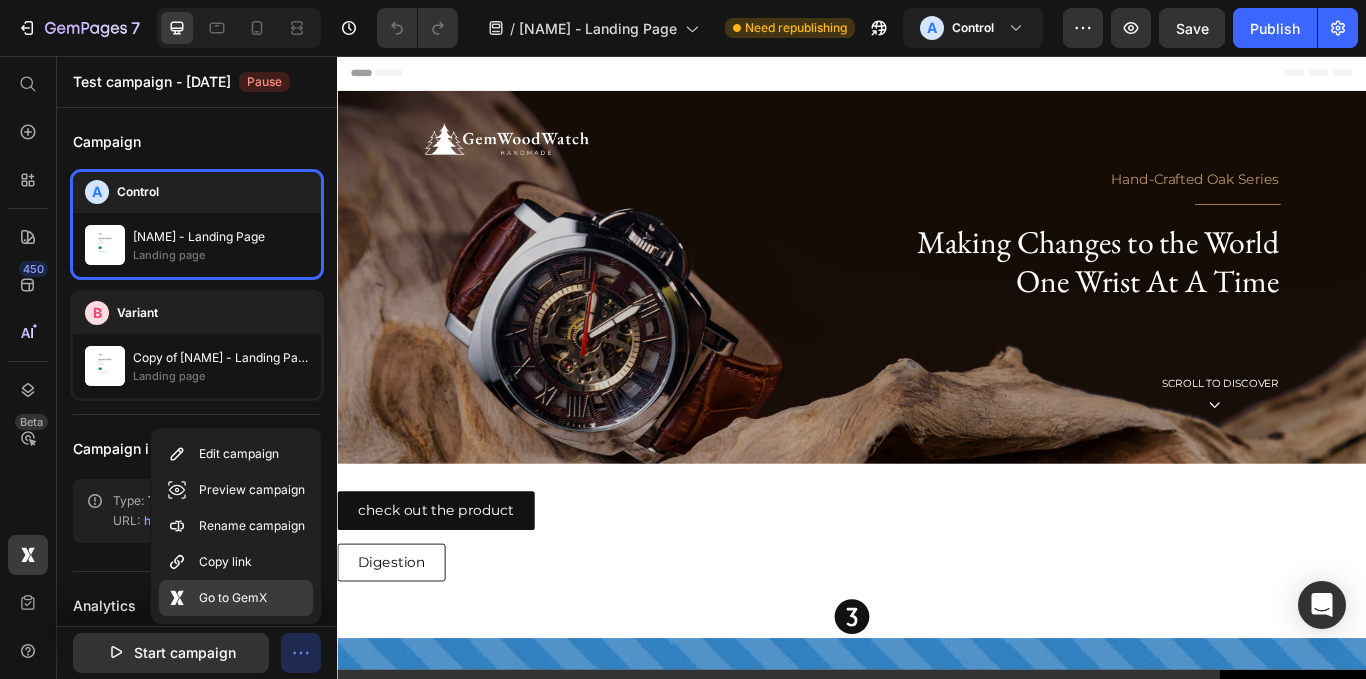click on "Go to GemX" at bounding box center [233, 598] 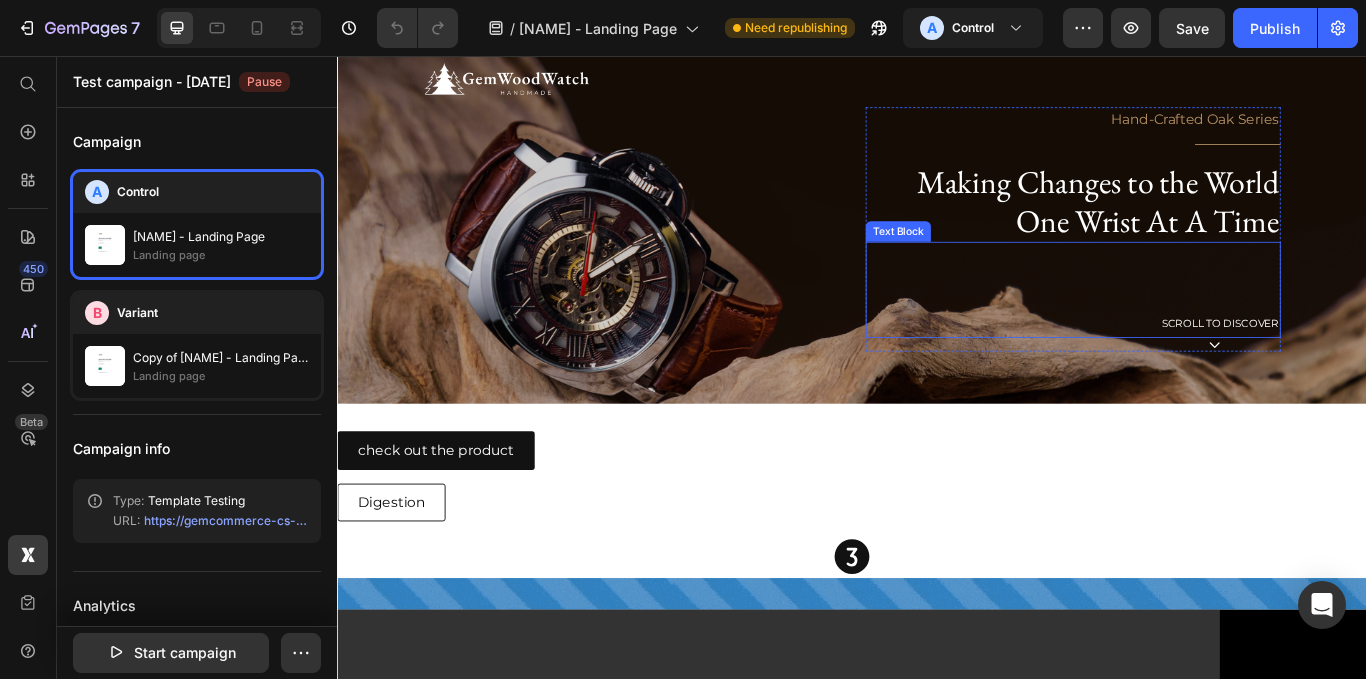 scroll, scrollTop: 283, scrollLeft: 0, axis: vertical 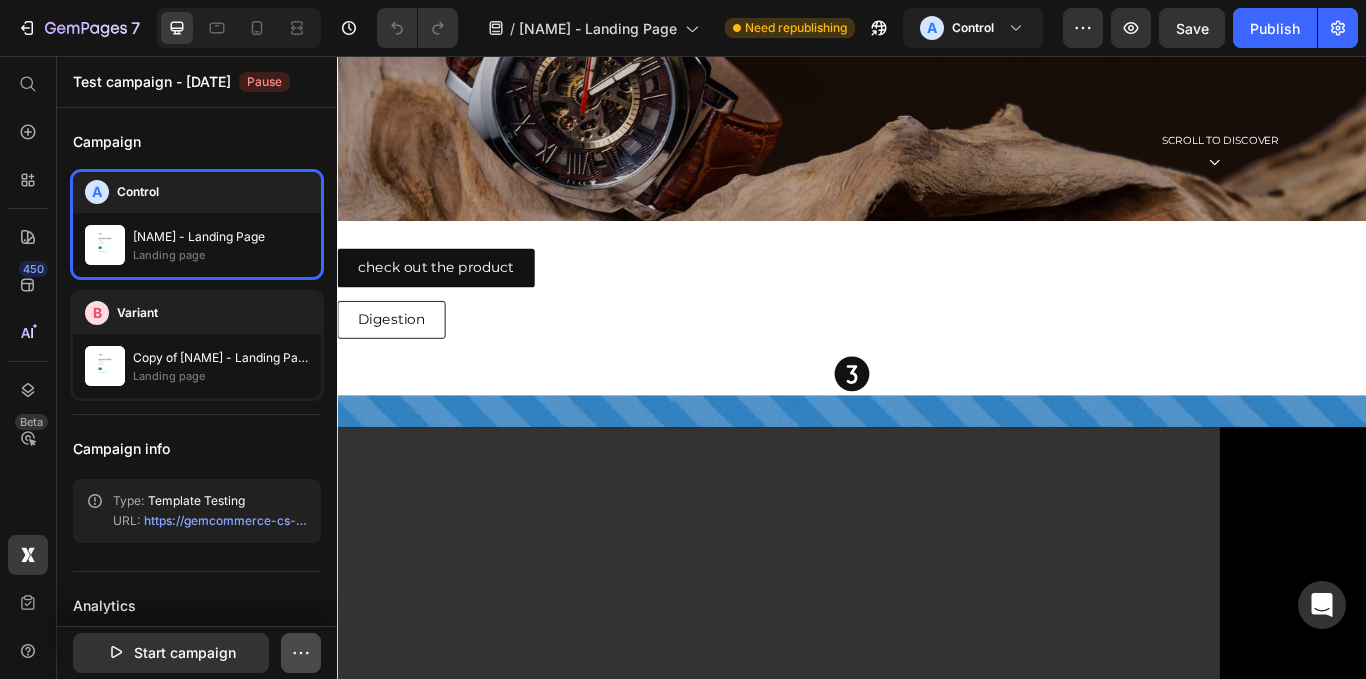 click 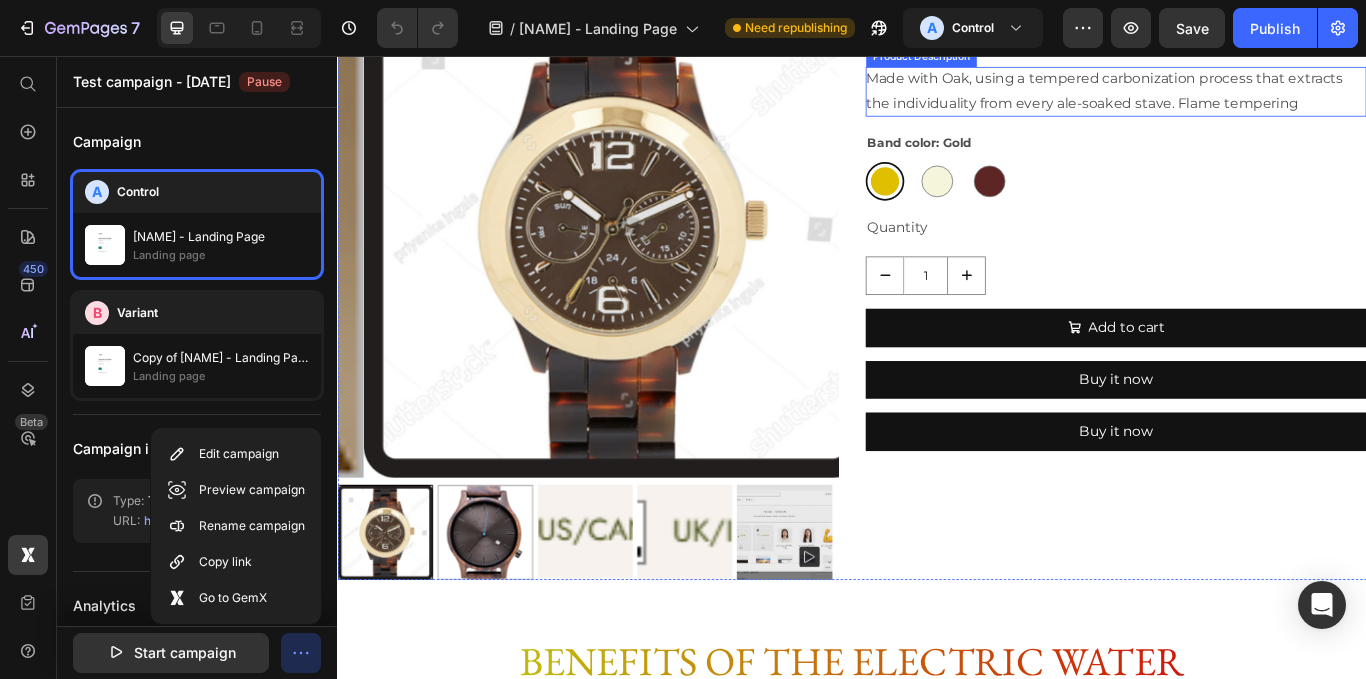scroll, scrollTop: 4037, scrollLeft: 0, axis: vertical 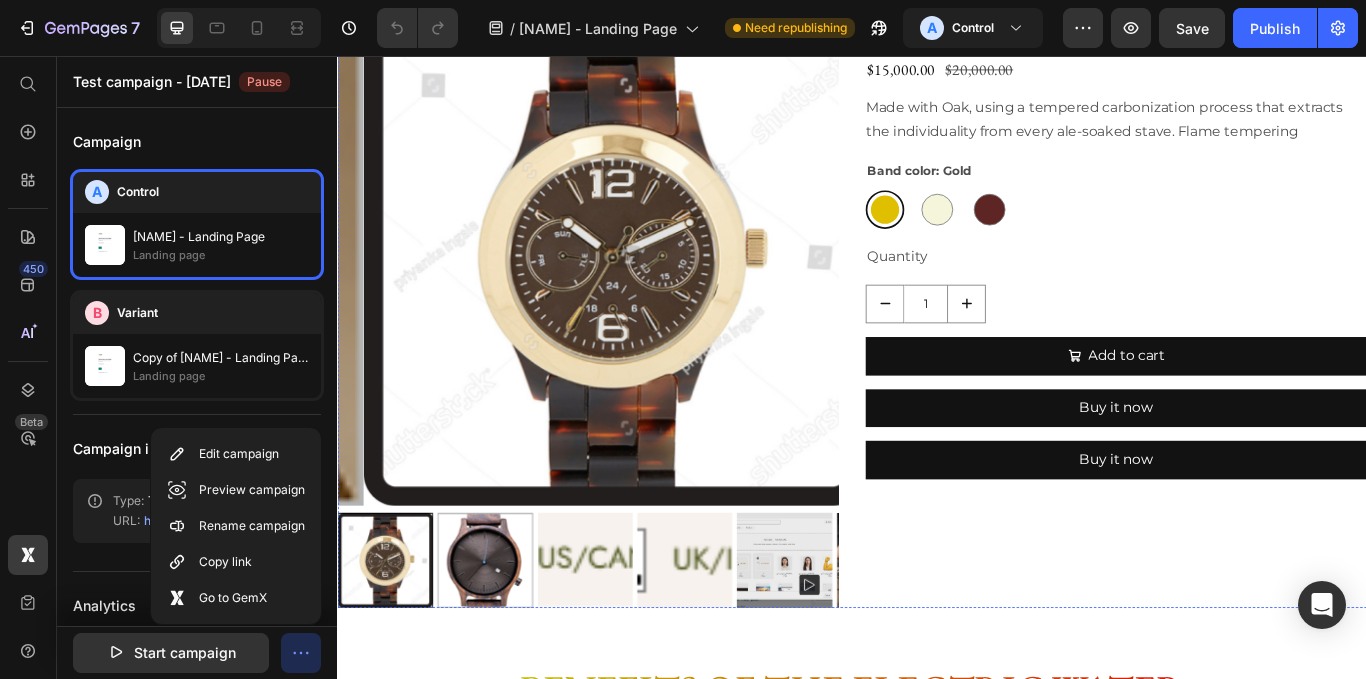 click on "The Marc" at bounding box center [1245, 20] 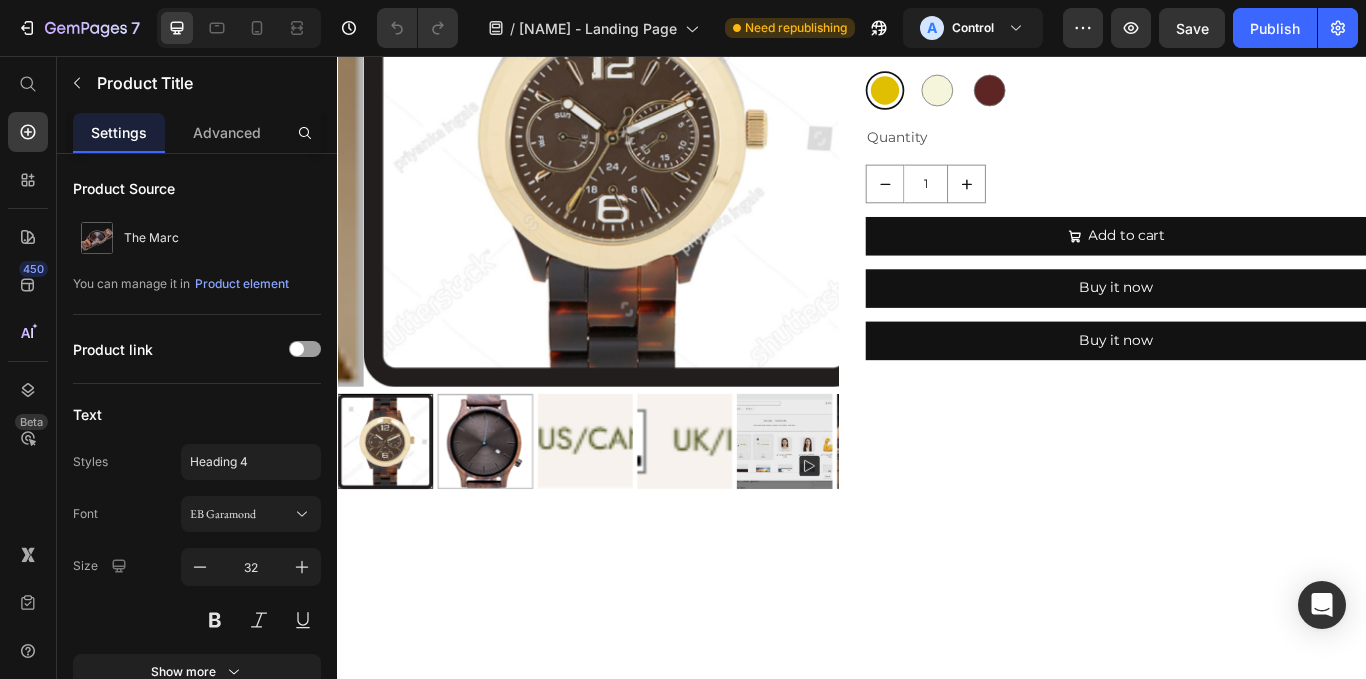 scroll, scrollTop: 0, scrollLeft: 0, axis: both 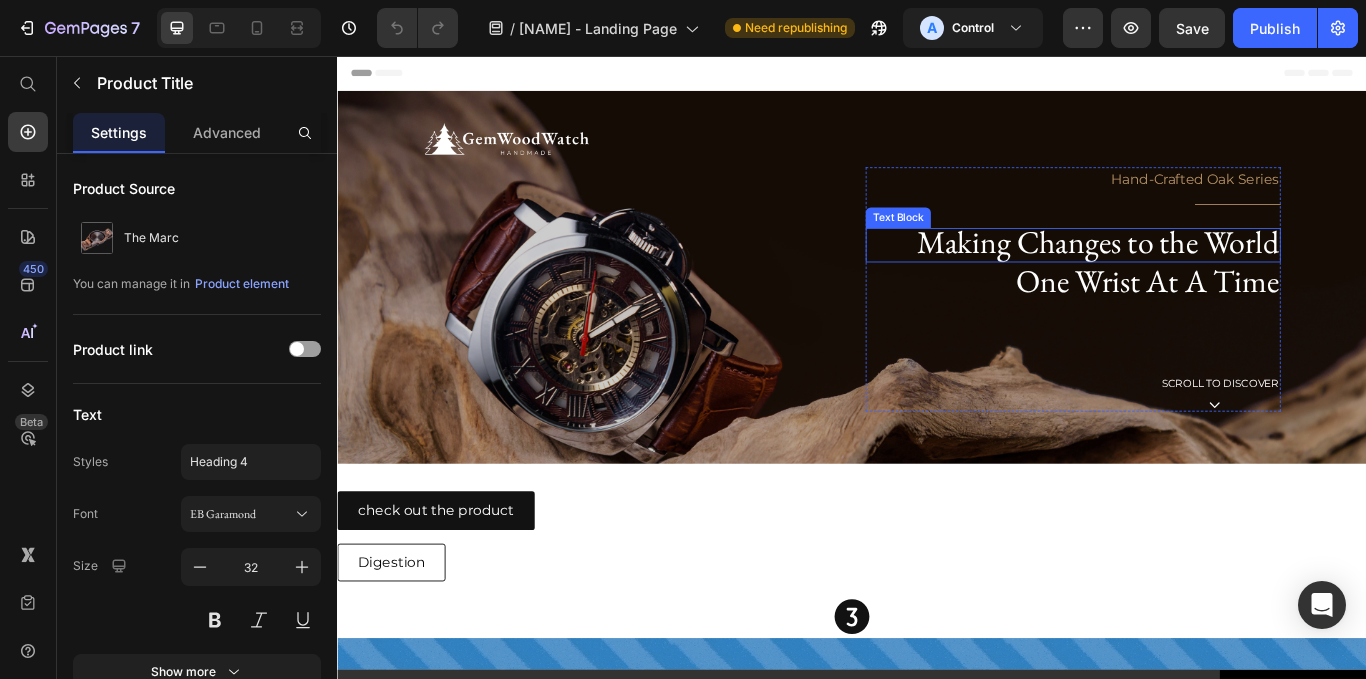 click on "Making Changes to the World" at bounding box center (1224, 273) 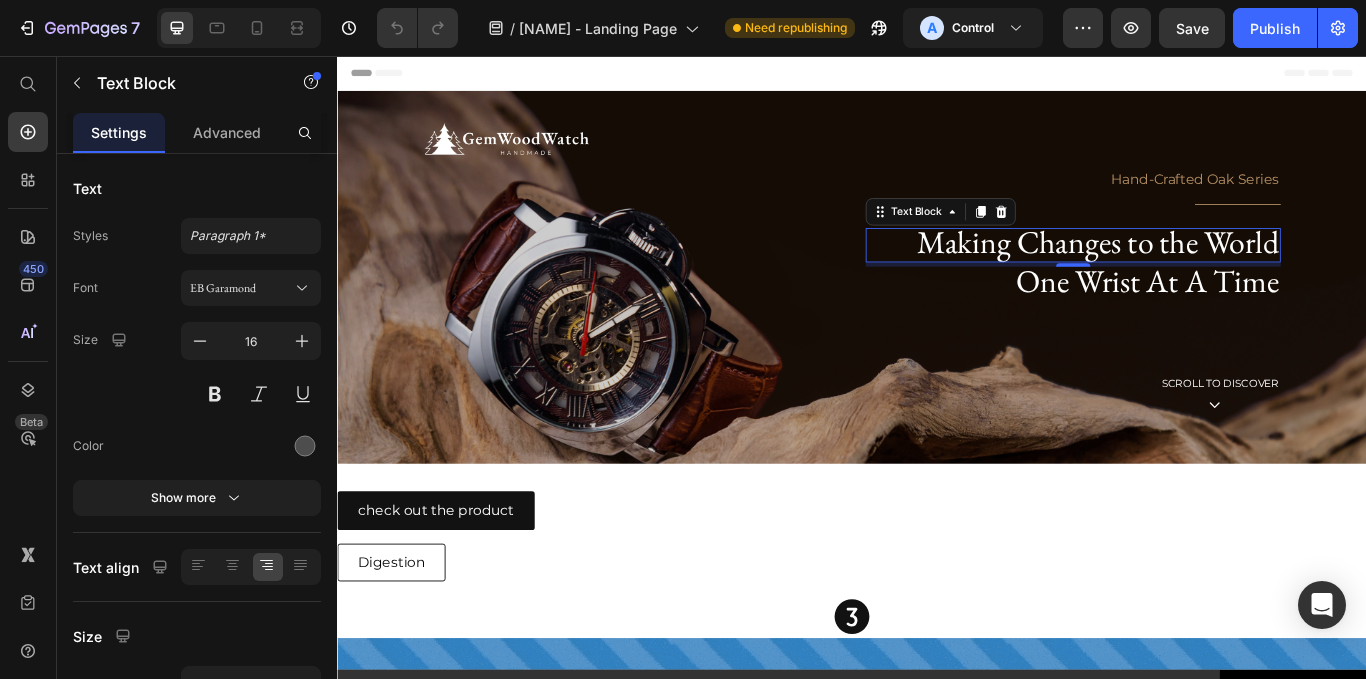 click on "Making Changes to the World" at bounding box center [1224, 273] 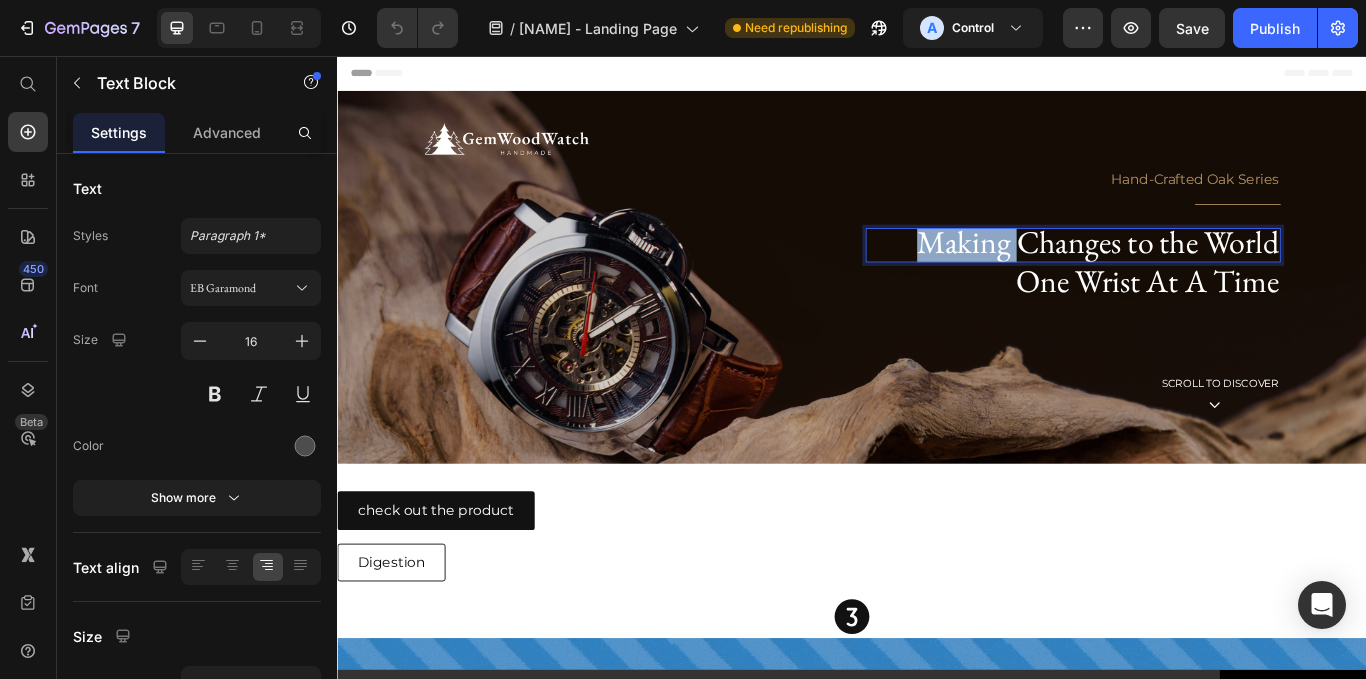 click on "Making Changes to the World" at bounding box center (1224, 273) 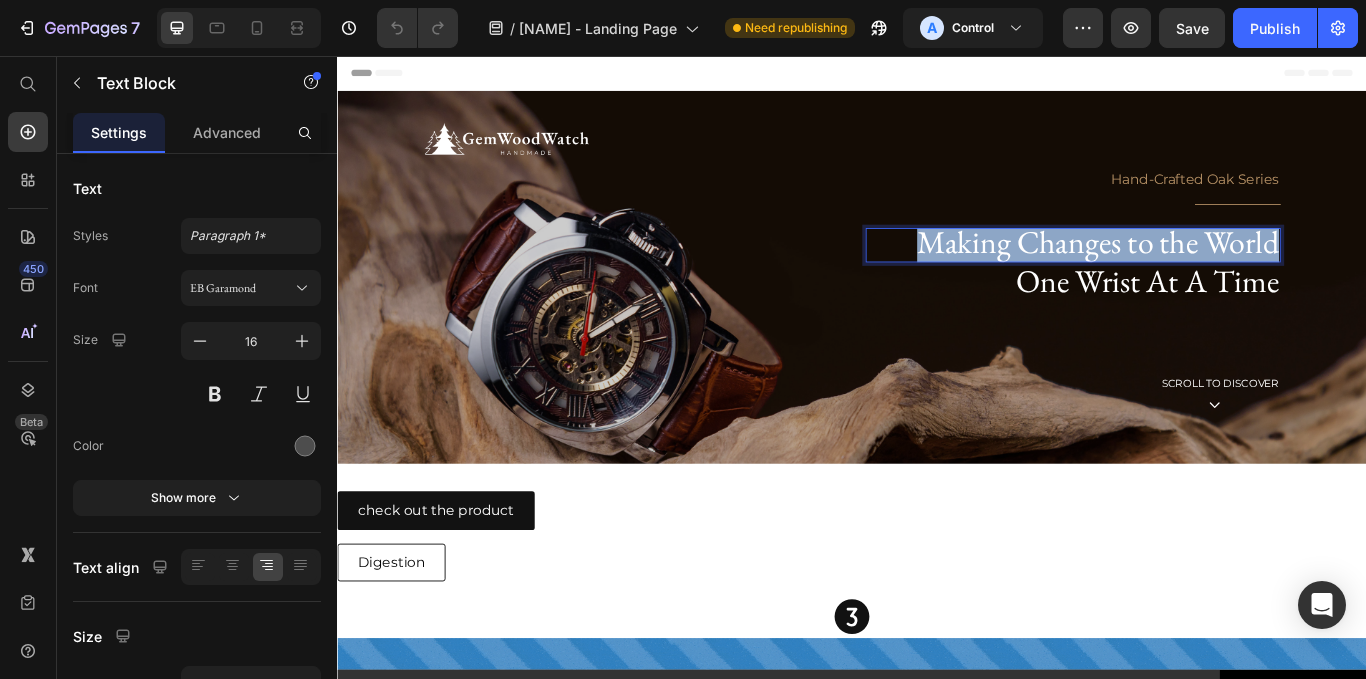 click on "Making Changes to the World" at bounding box center (1224, 273) 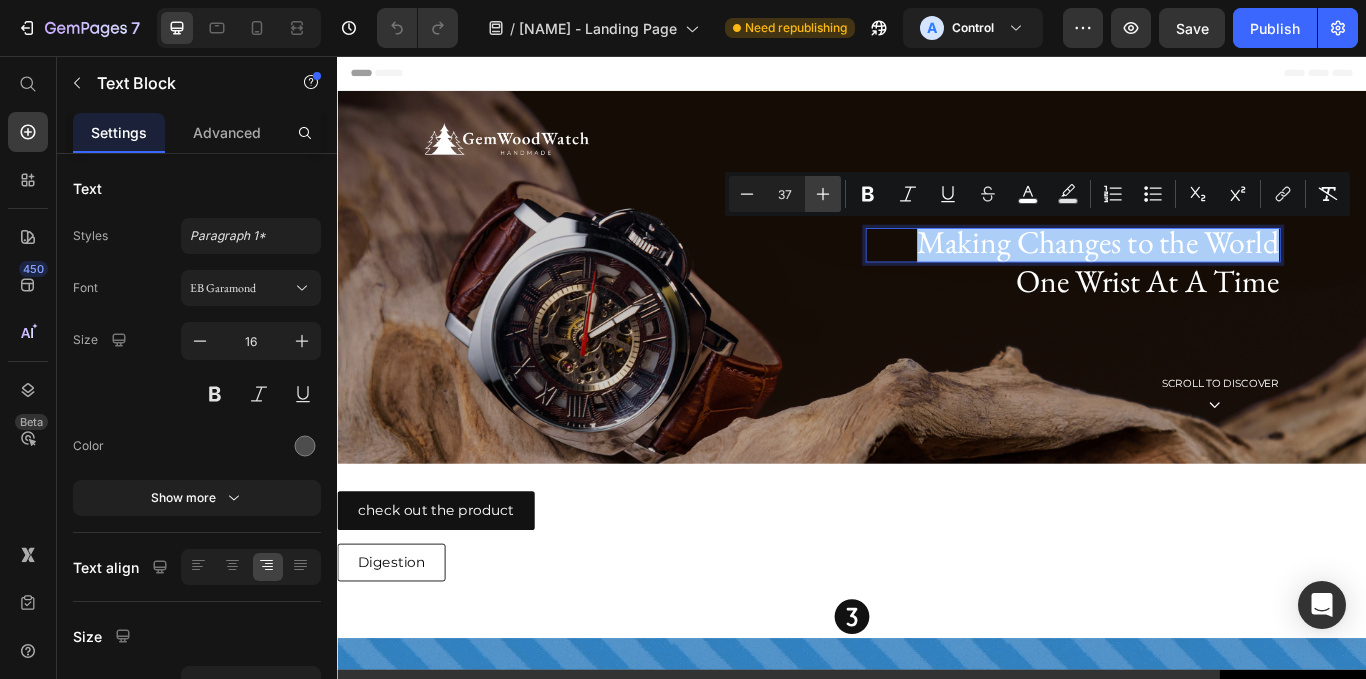 click on "Plus" at bounding box center [823, 194] 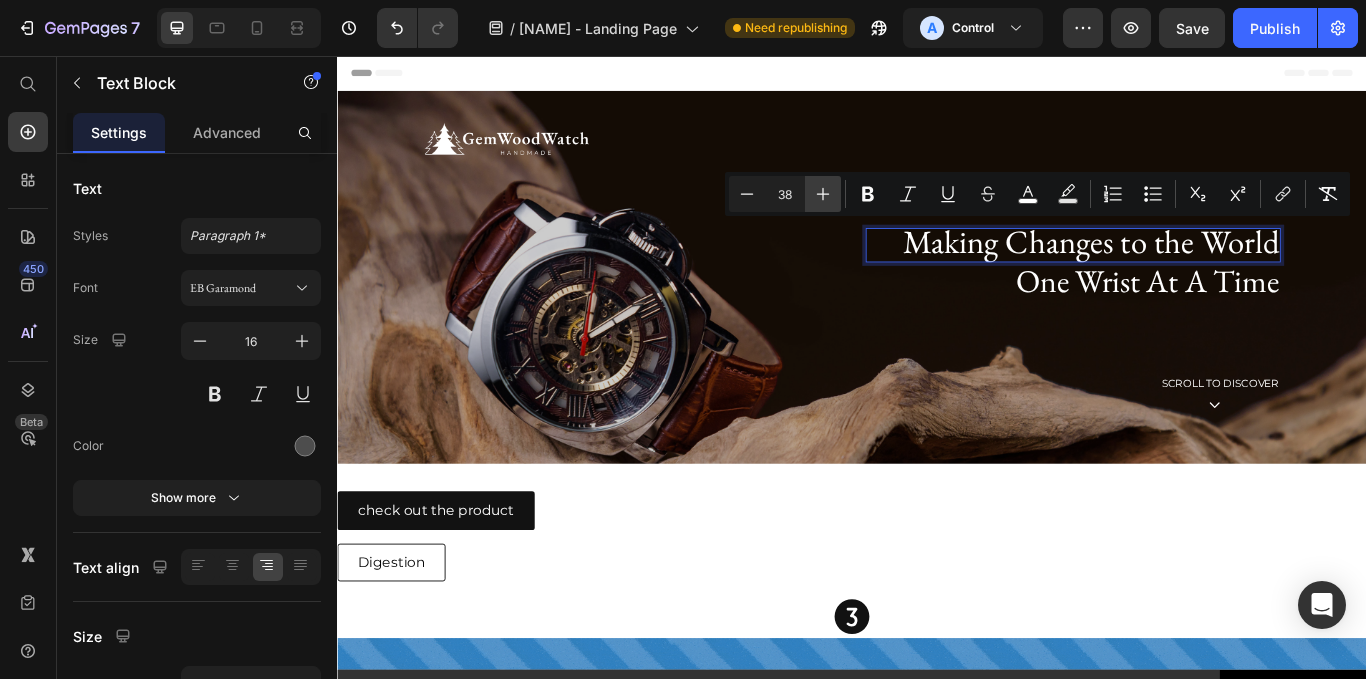 click on "Plus" at bounding box center (823, 194) 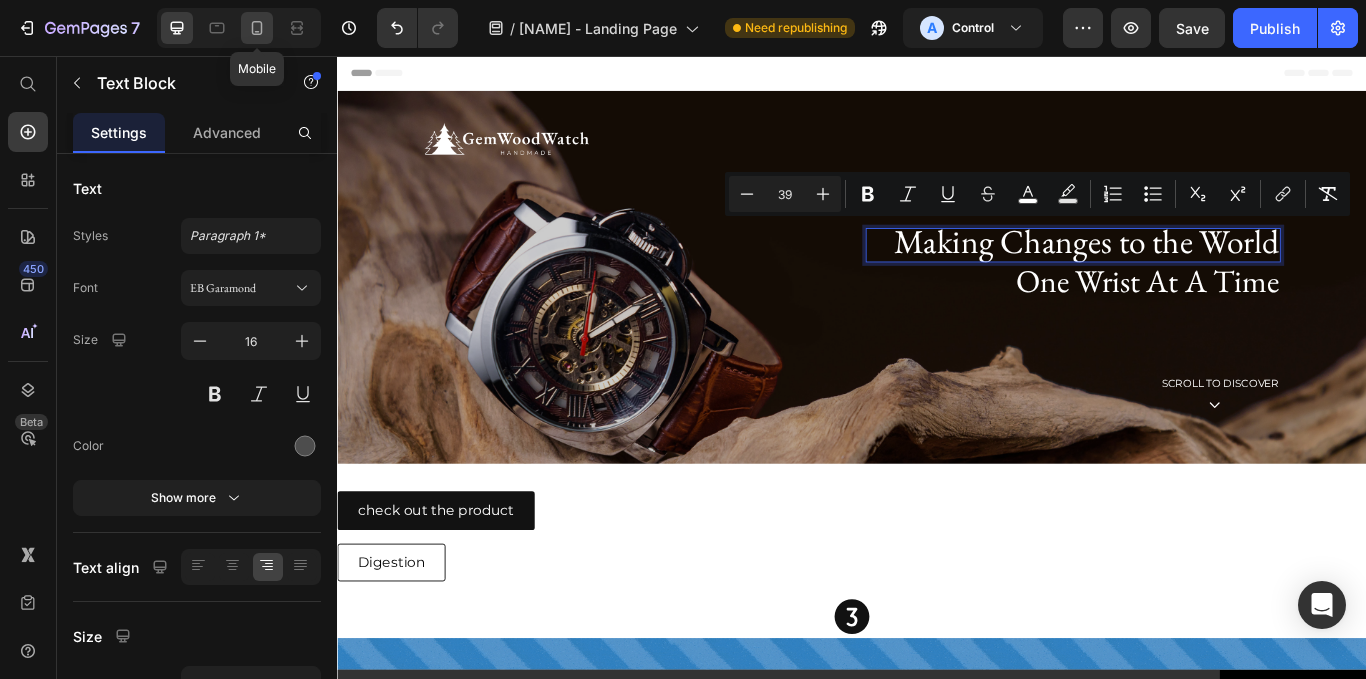 click 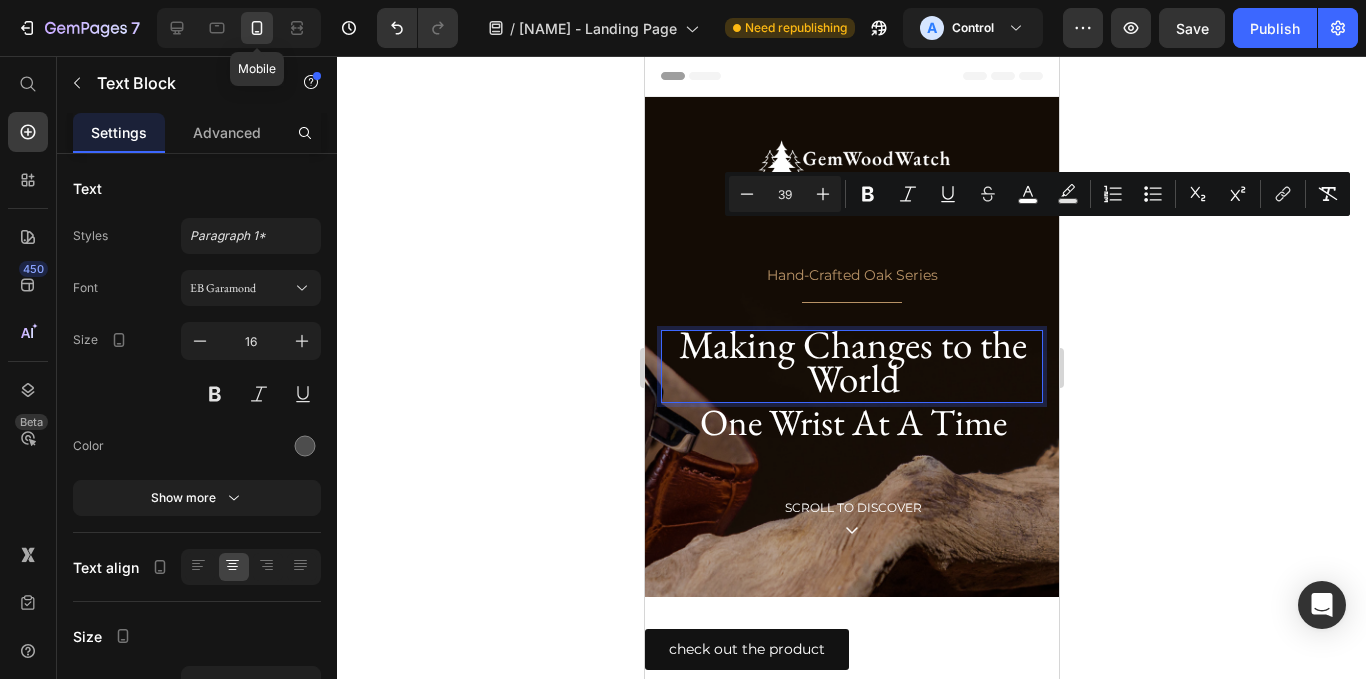type on "14" 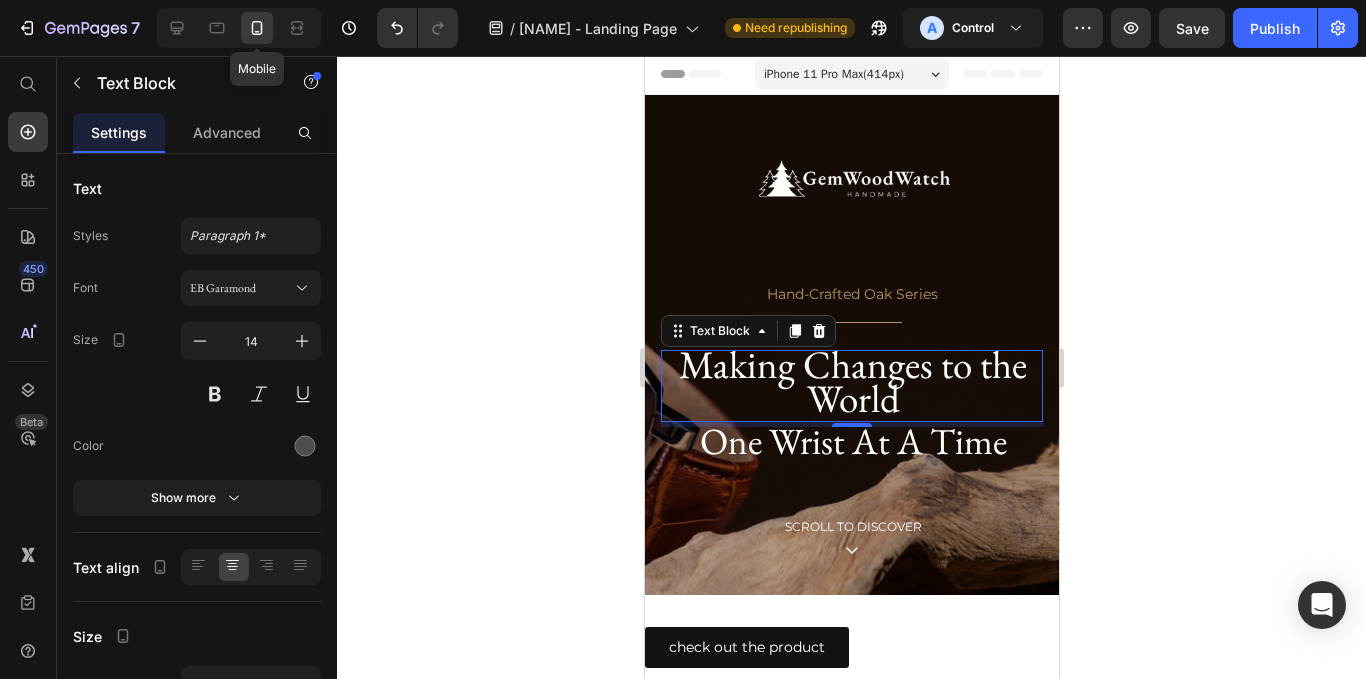 scroll, scrollTop: 226, scrollLeft: 0, axis: vertical 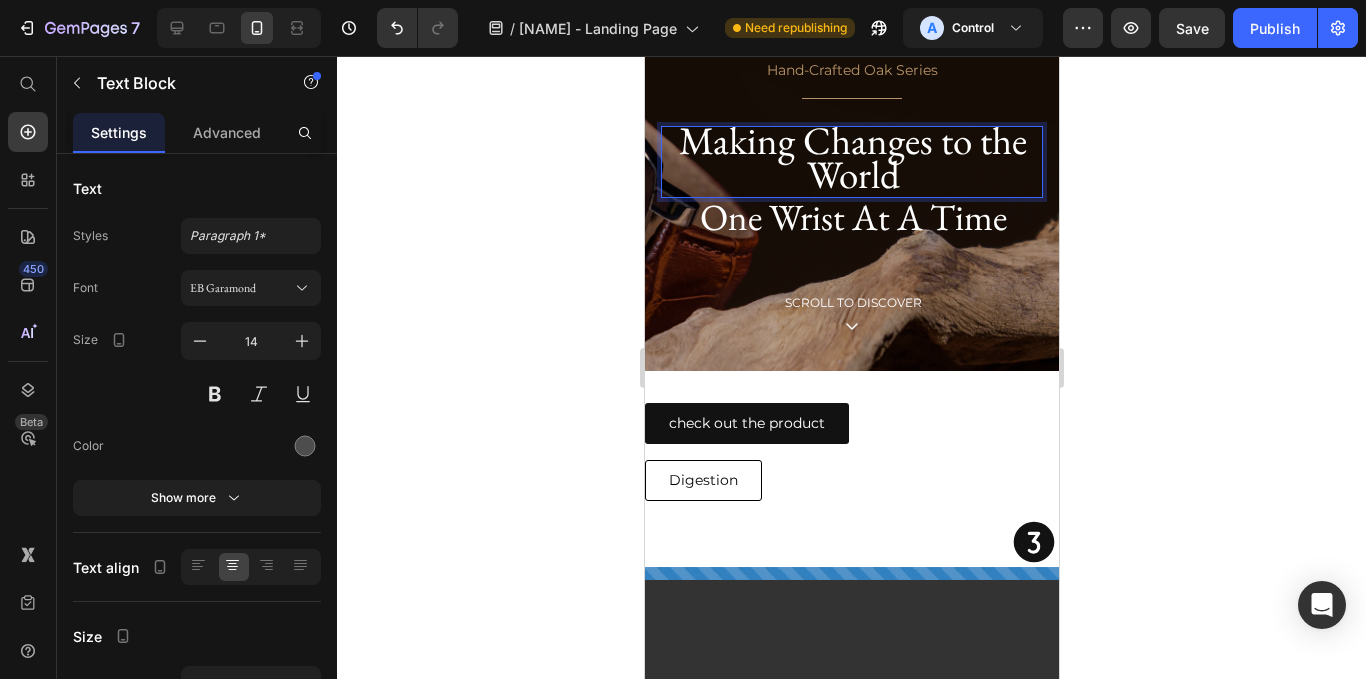 click on "Making Changes to the World" at bounding box center (852, 157) 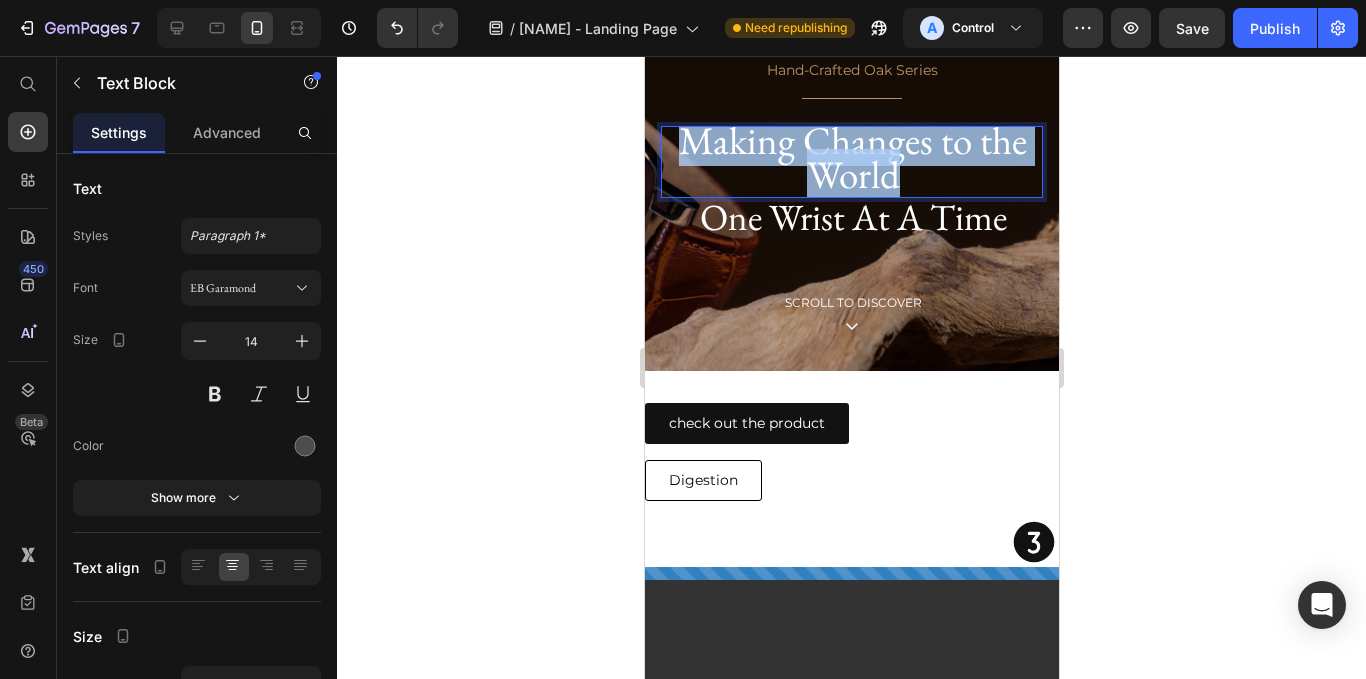 click on "Making Changes to the World" at bounding box center [852, 157] 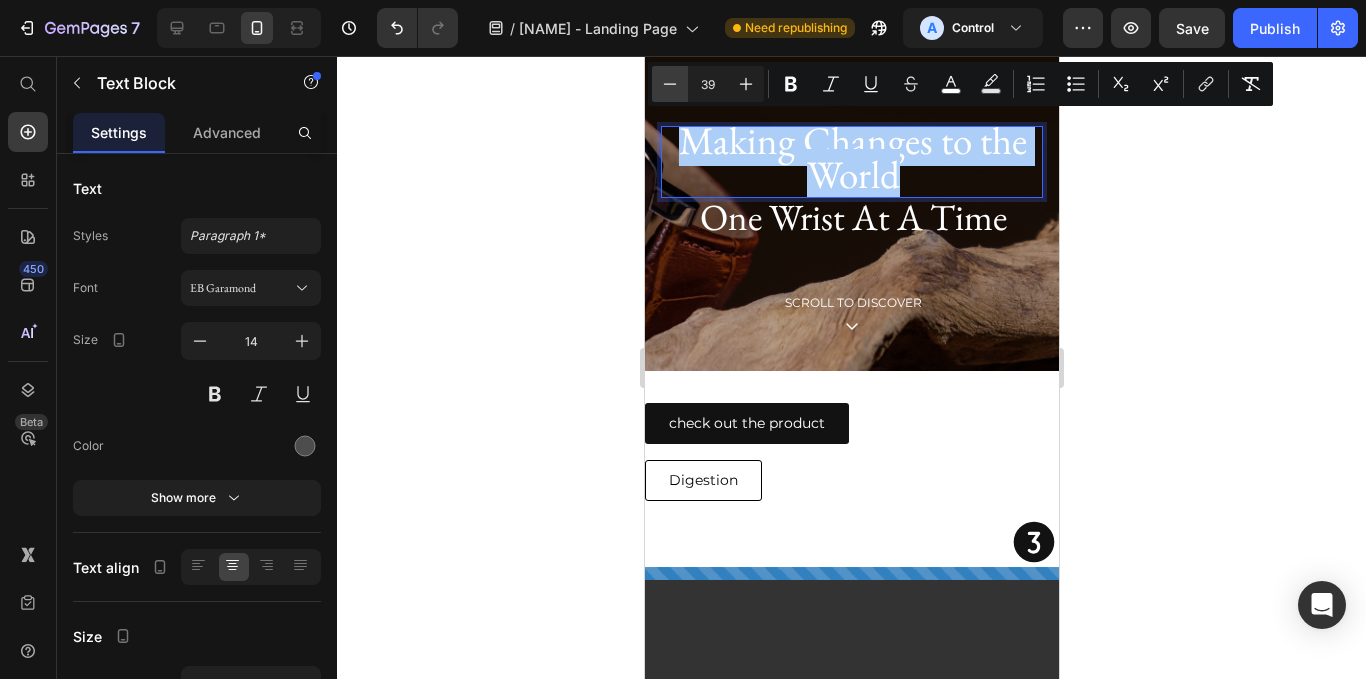 click 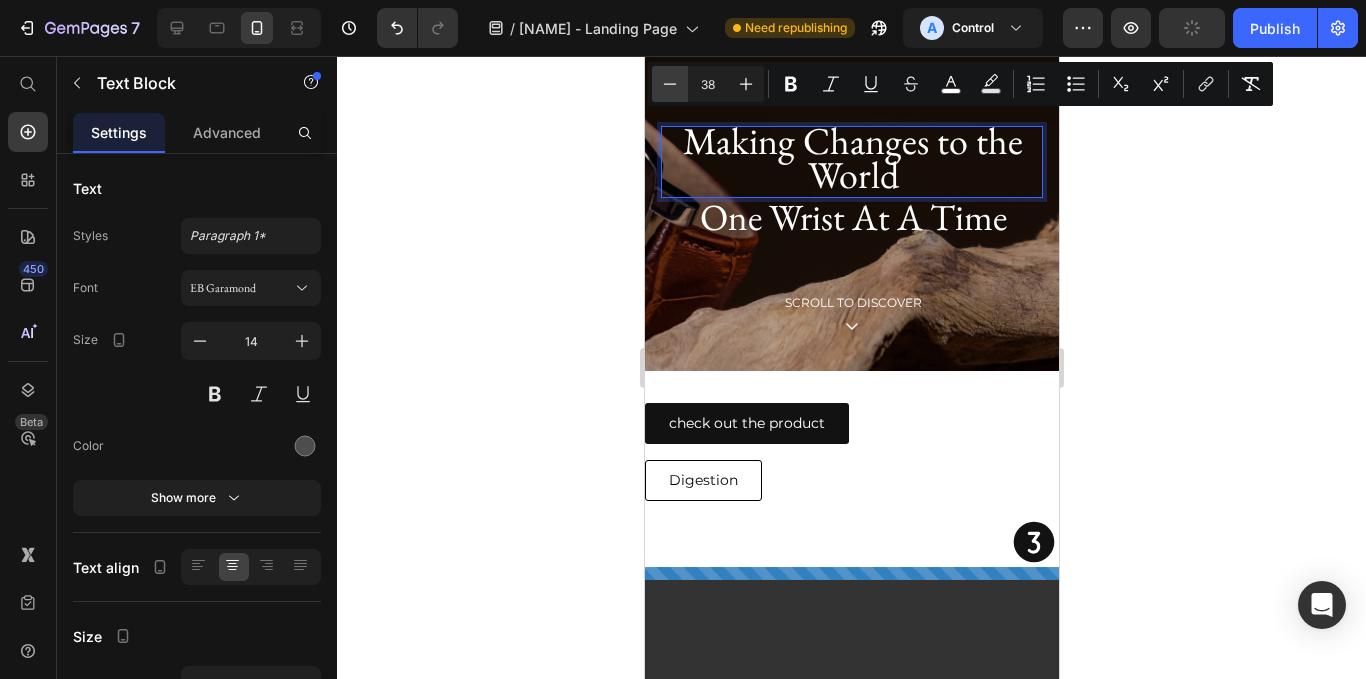 click 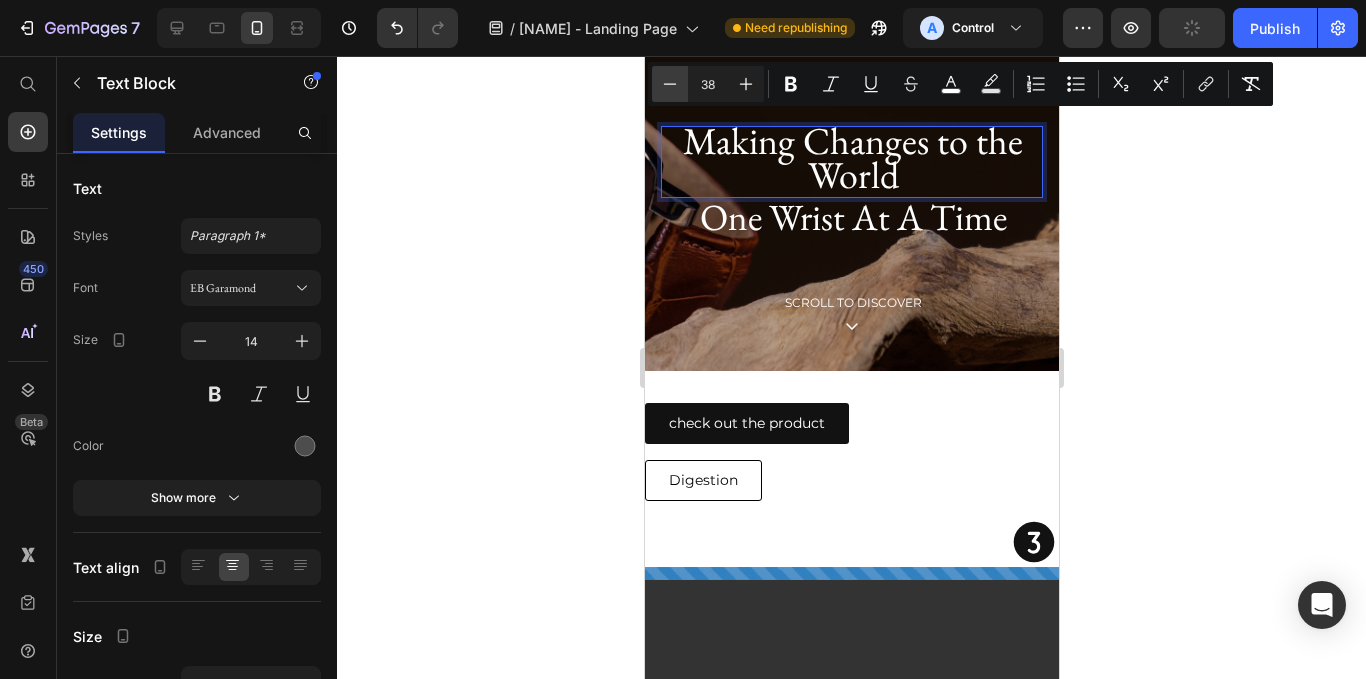type on "37" 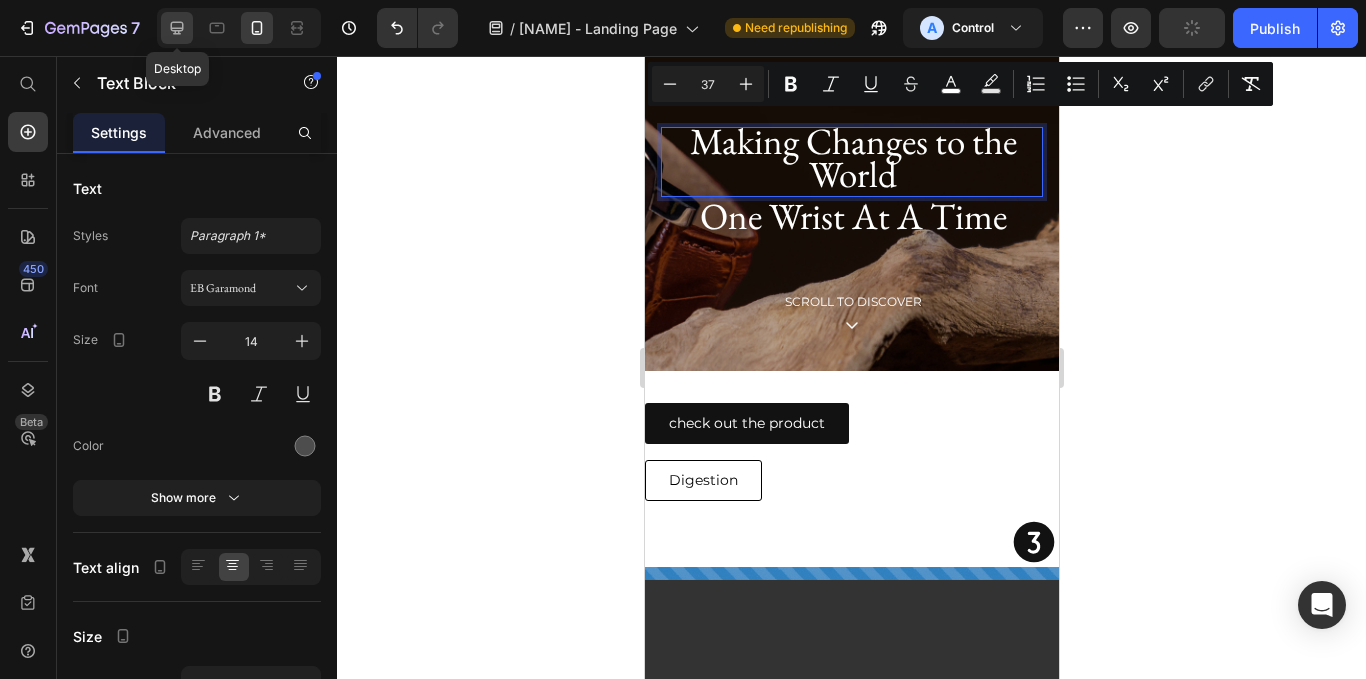 click 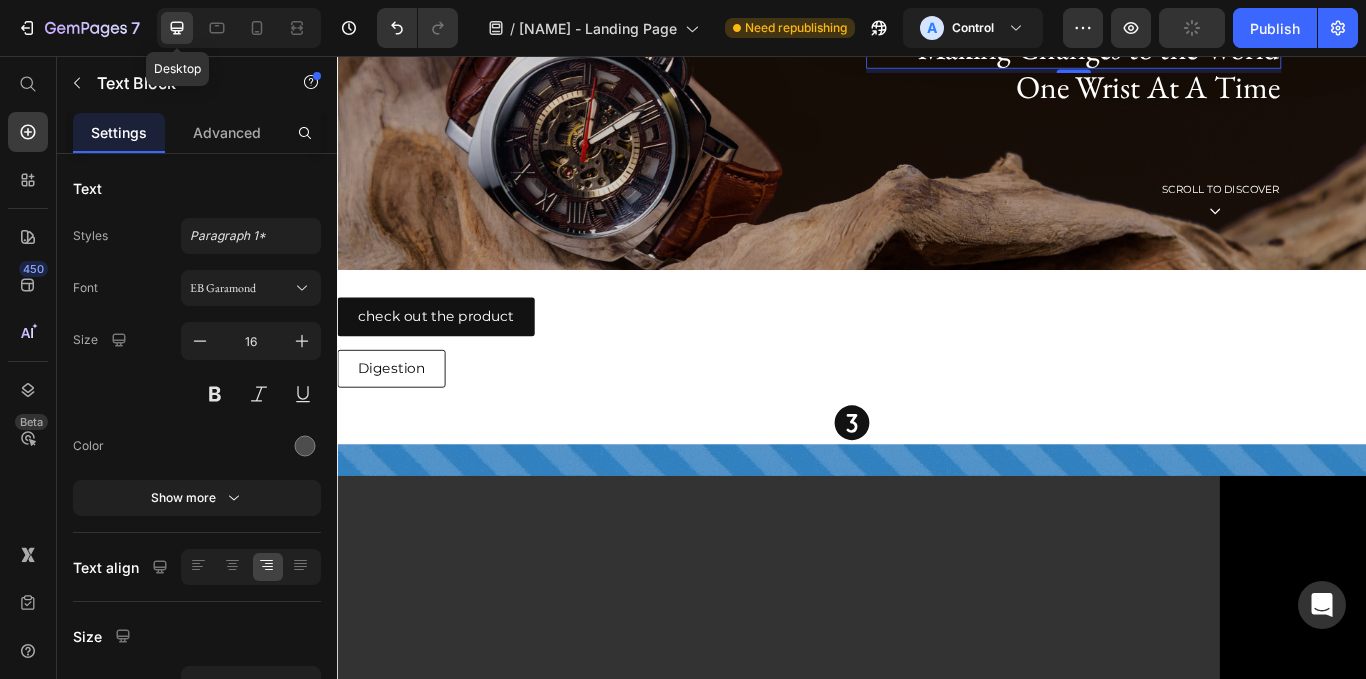 scroll, scrollTop: 131, scrollLeft: 0, axis: vertical 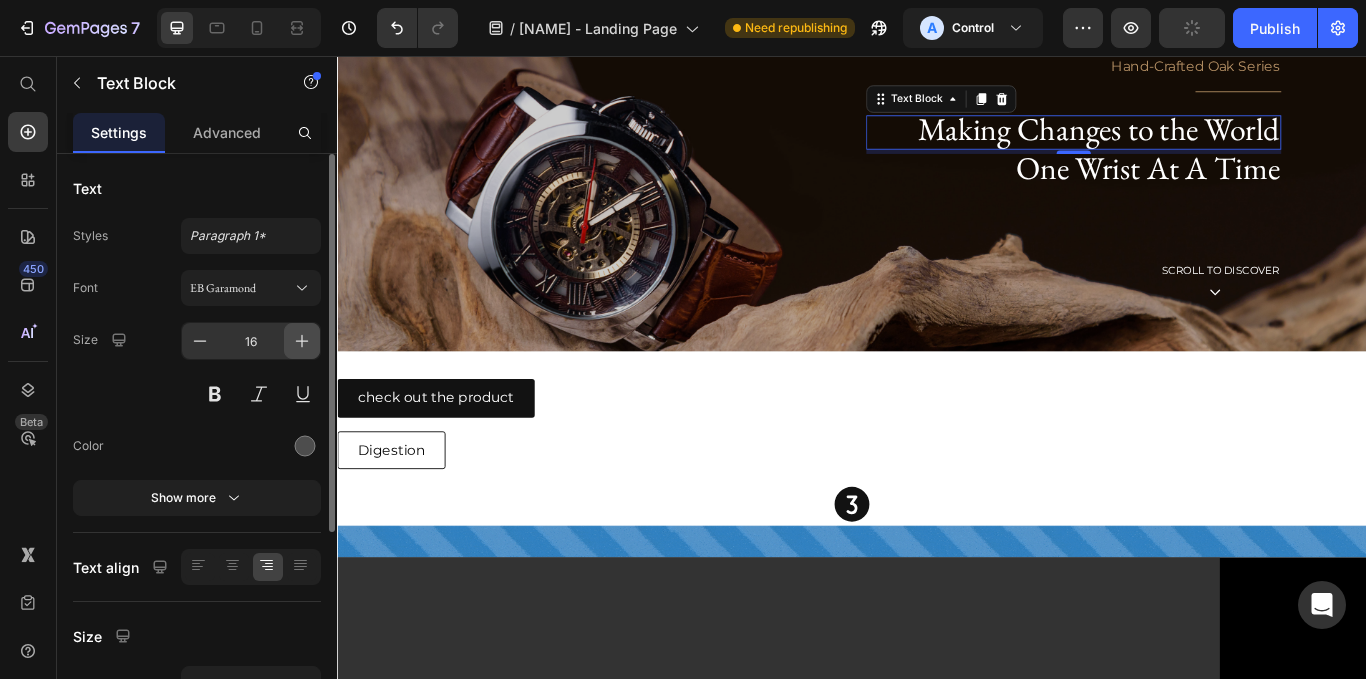 click 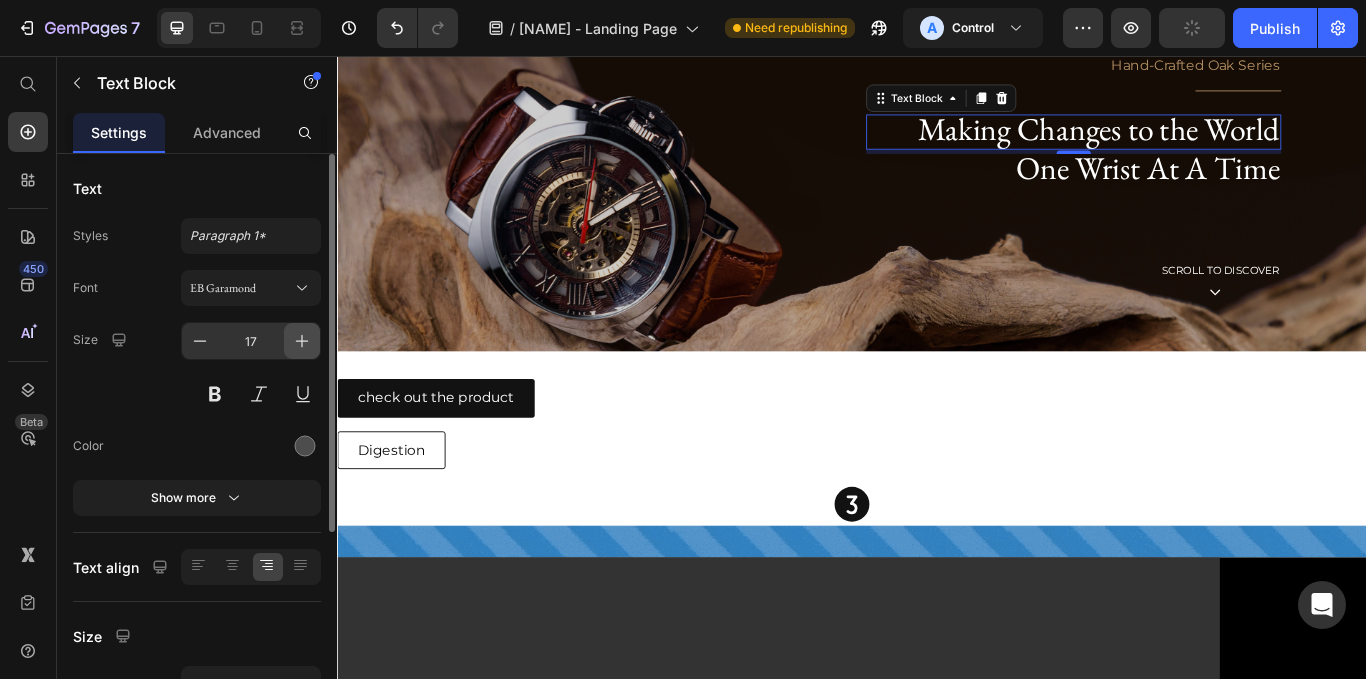 click 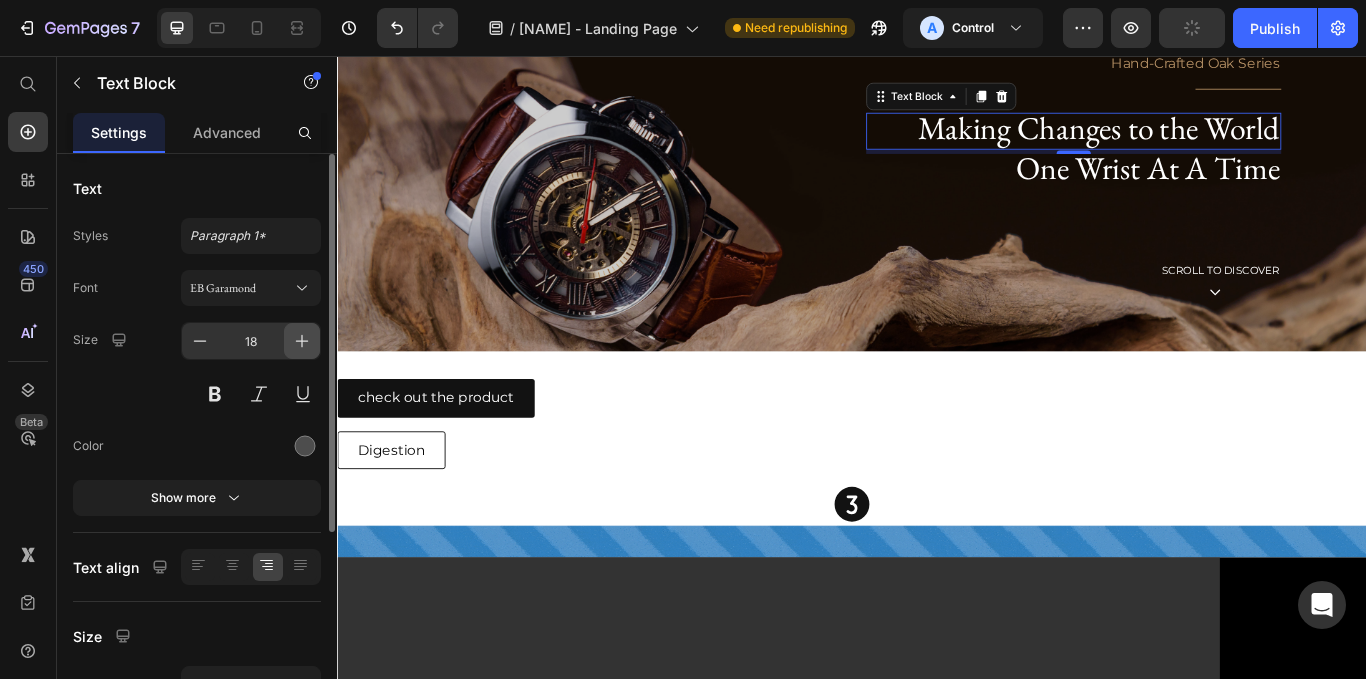 click 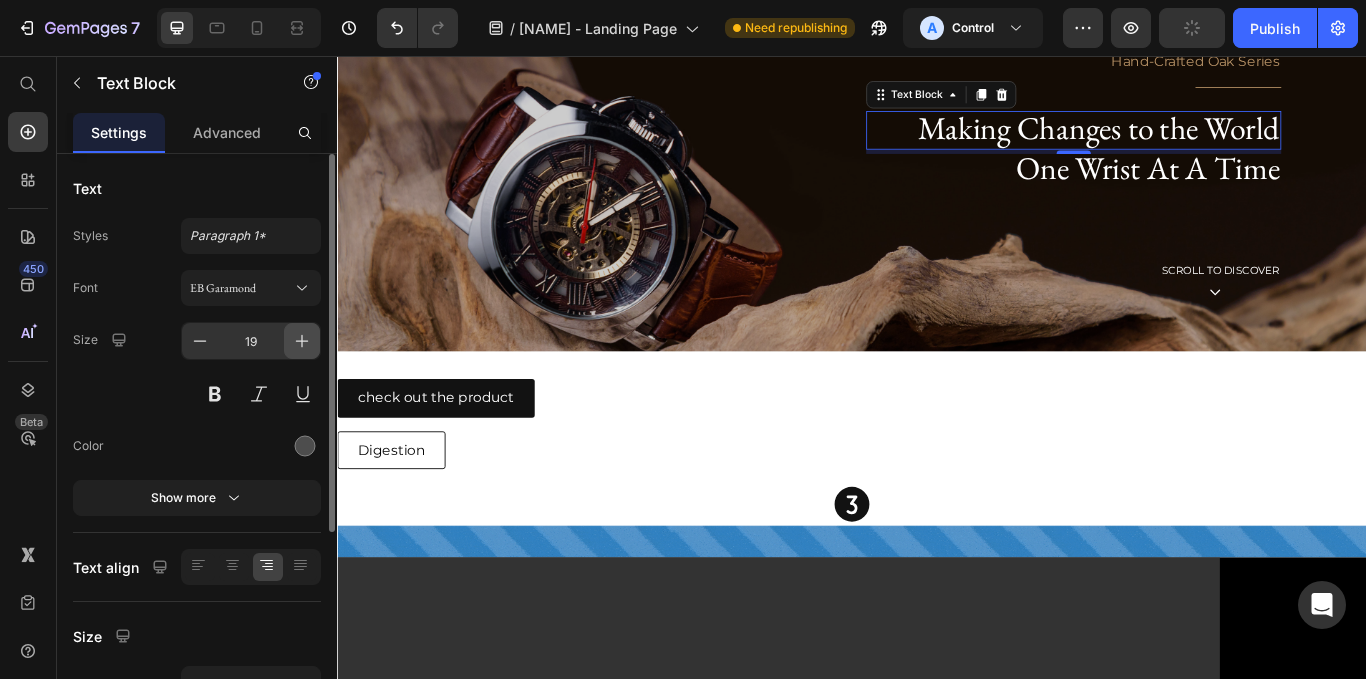 click 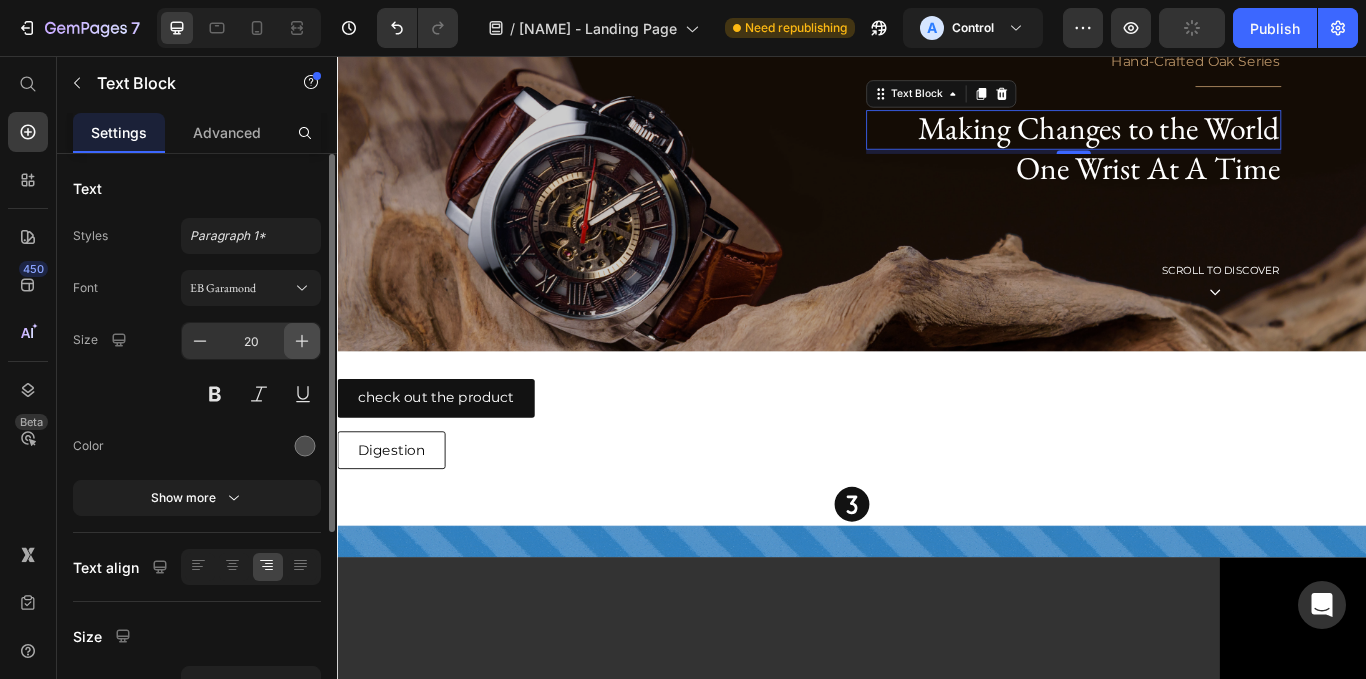 click 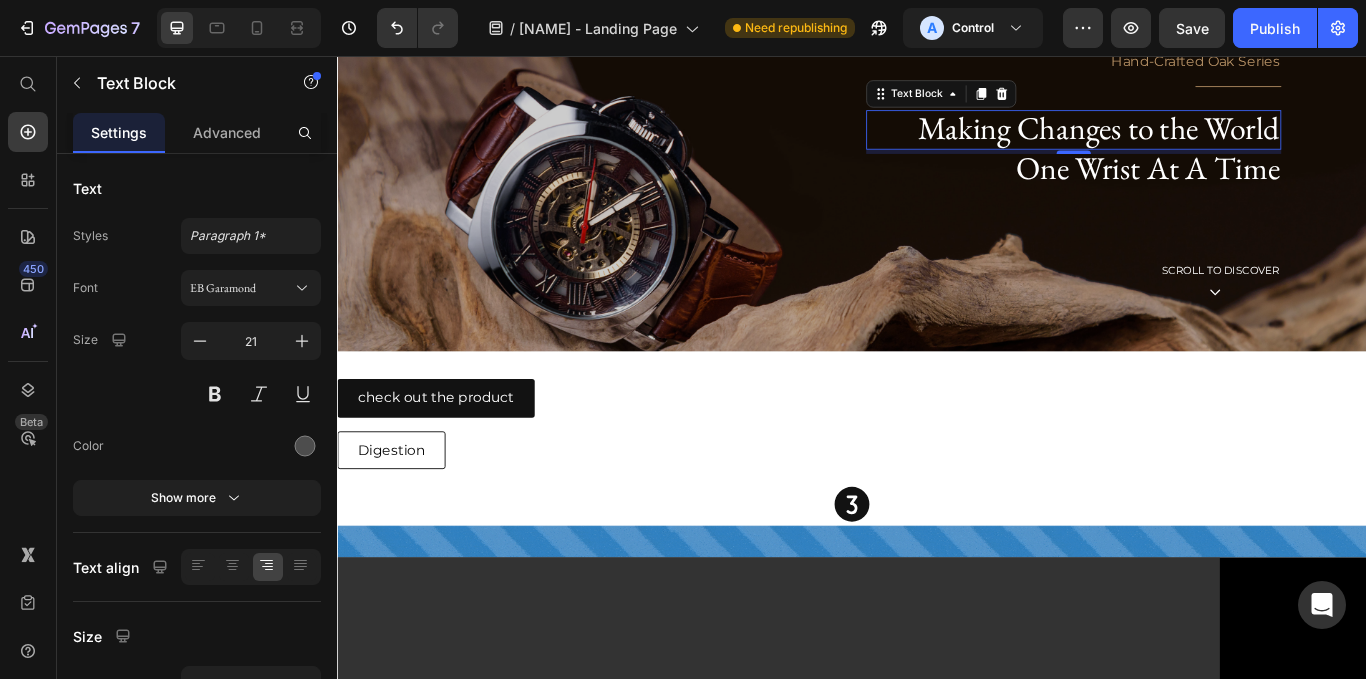 click on "Making Changes to the World" at bounding box center [1224, 140] 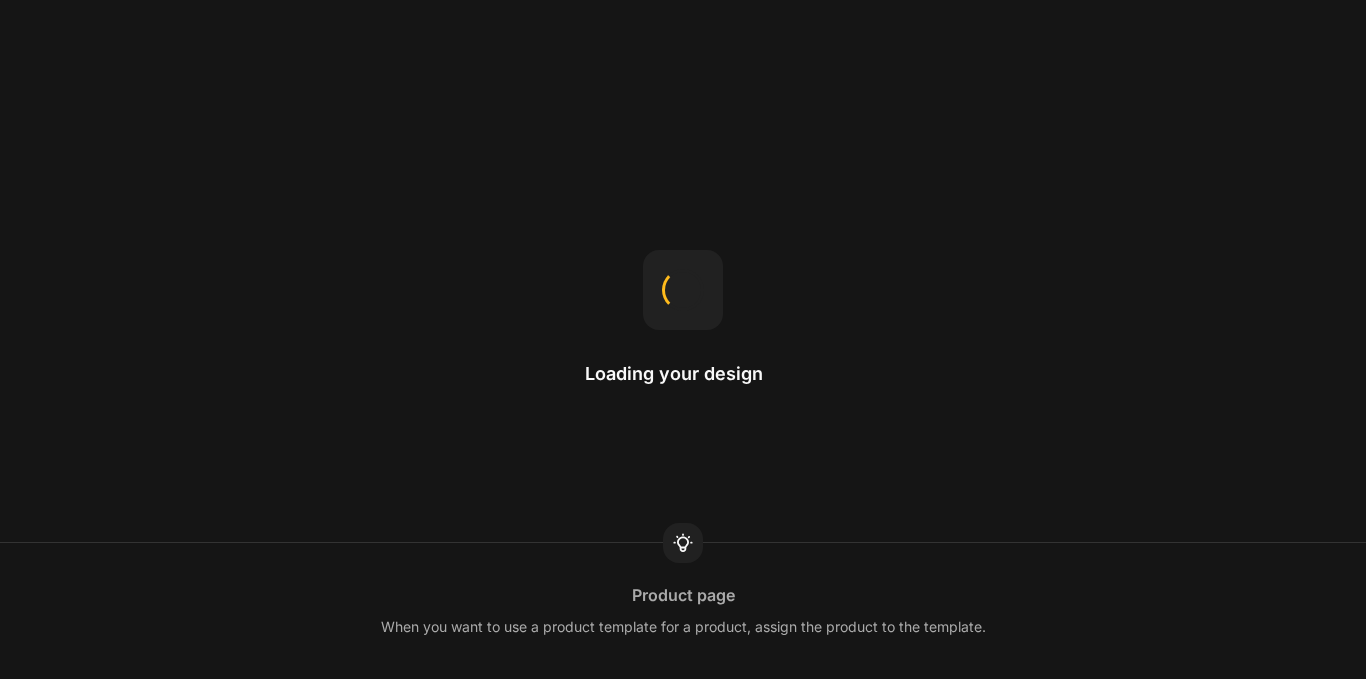 scroll, scrollTop: 0, scrollLeft: 0, axis: both 